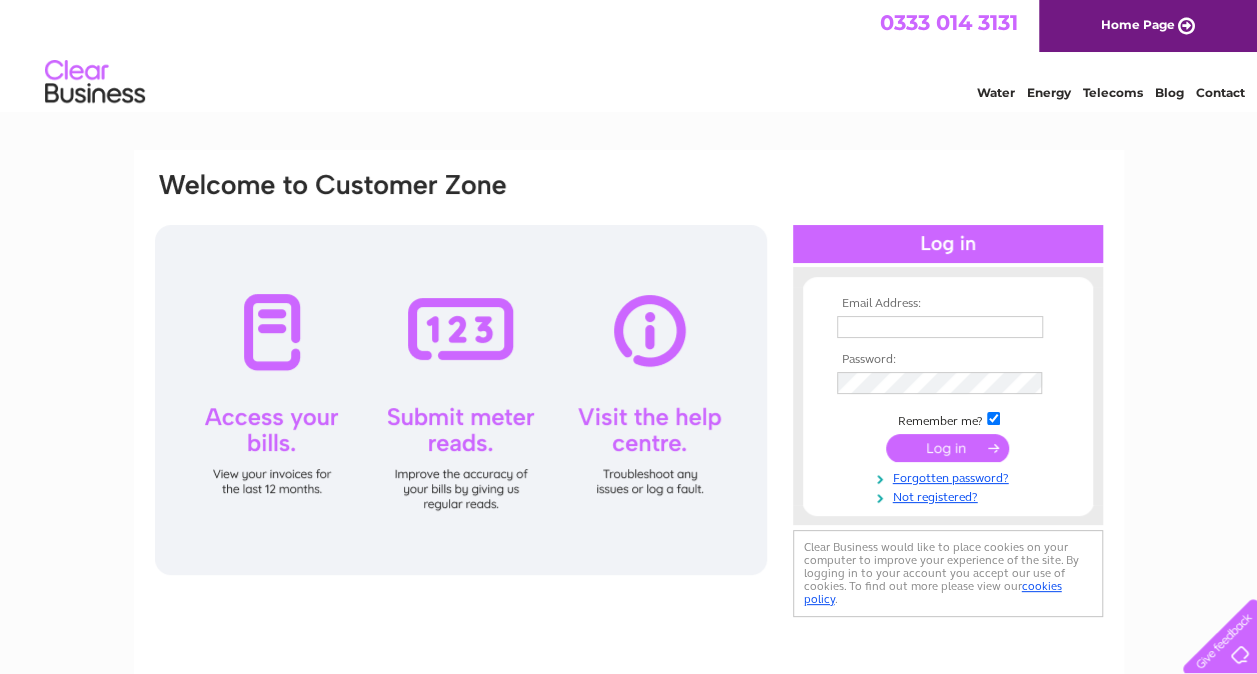 scroll, scrollTop: 0, scrollLeft: 0, axis: both 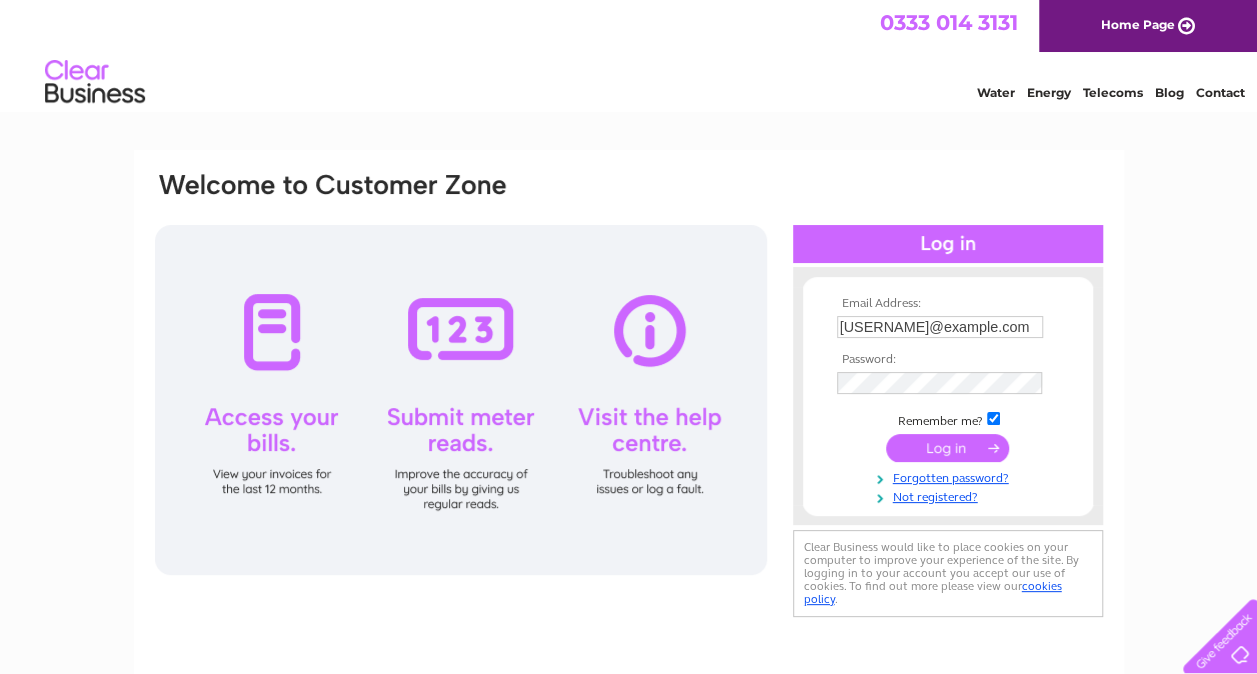 click at bounding box center (947, 448) 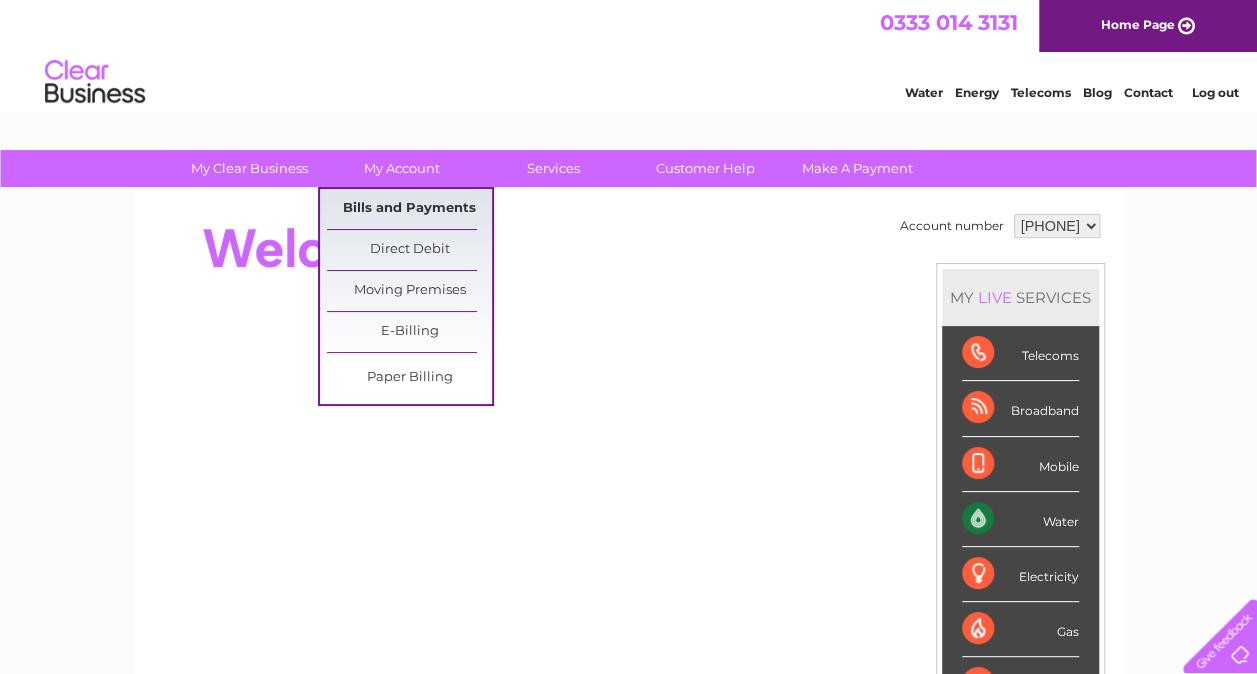 click on "Bills and Payments" at bounding box center (409, 209) 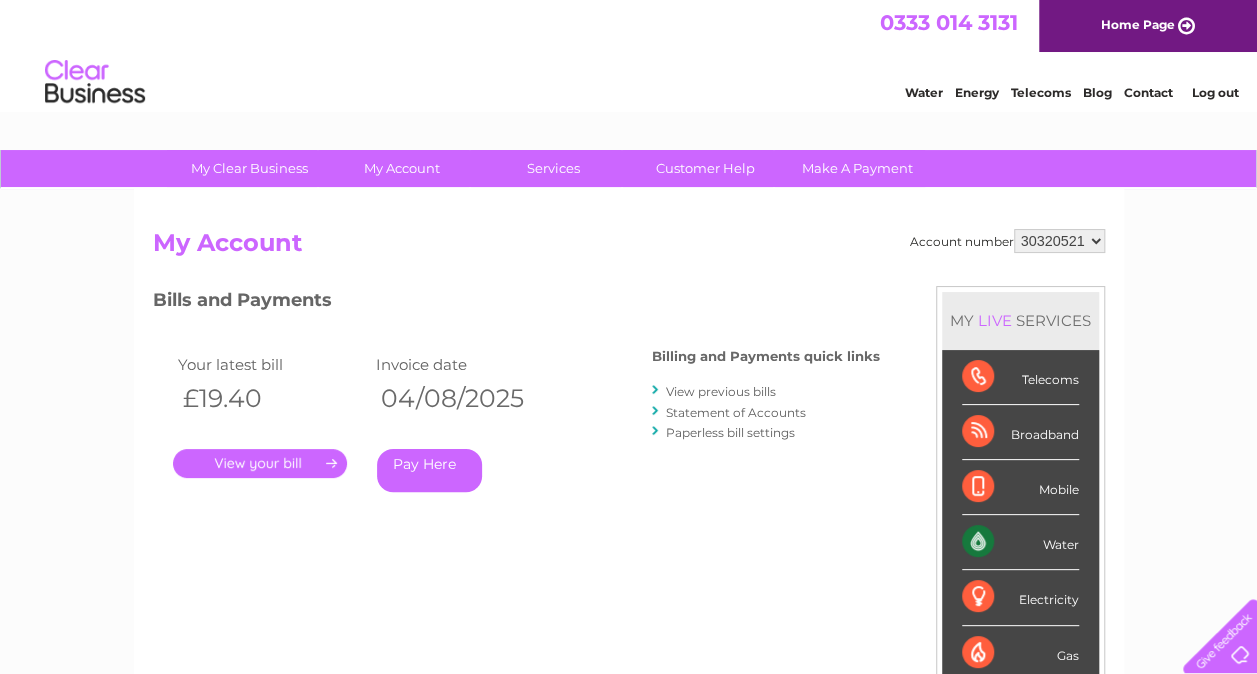 scroll, scrollTop: 0, scrollLeft: 0, axis: both 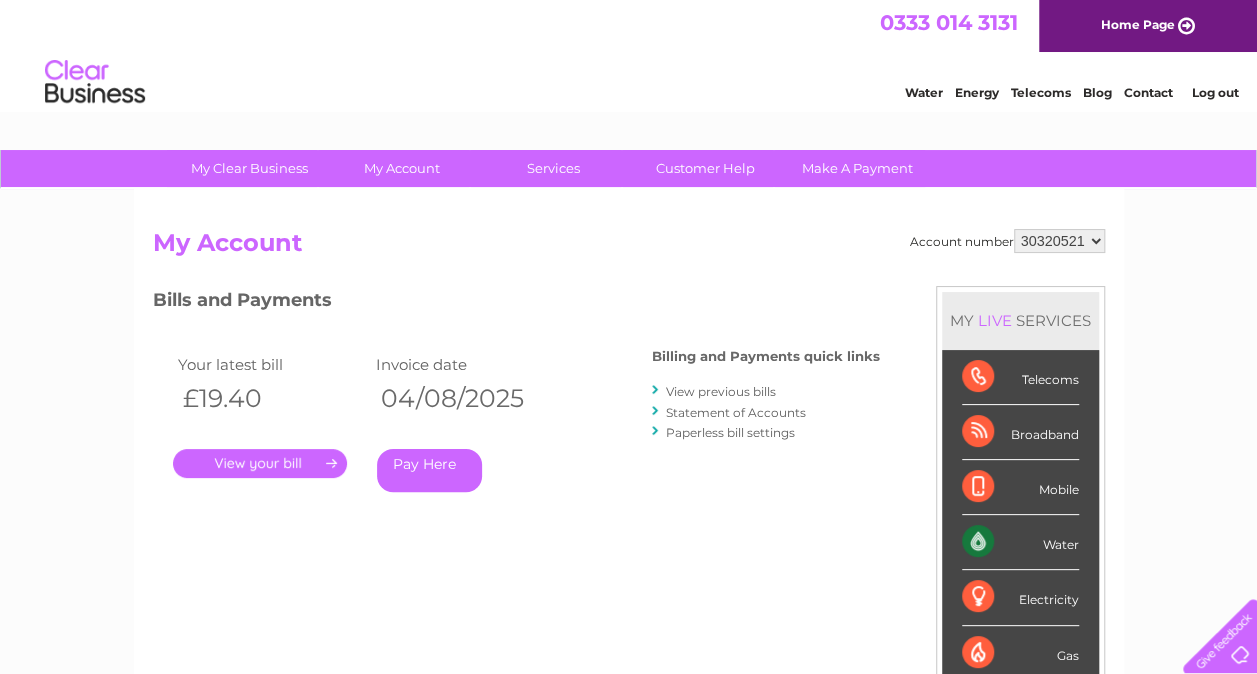 click on "View previous bills" at bounding box center [721, 391] 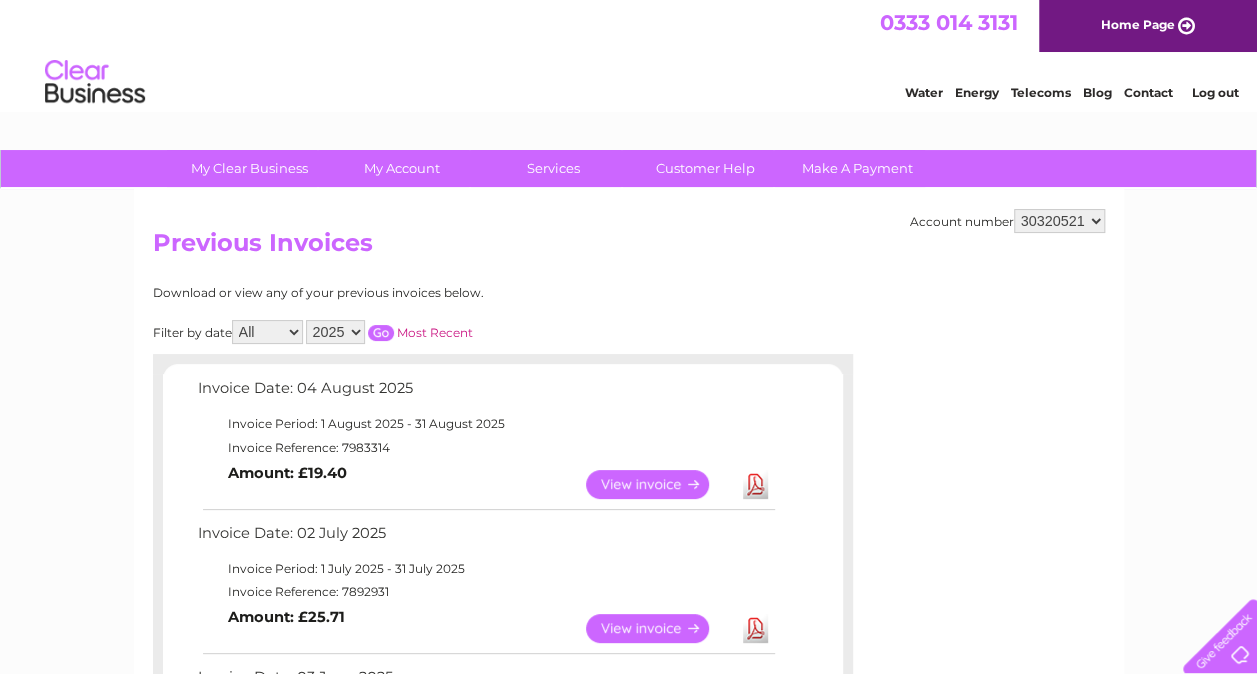 scroll, scrollTop: 0, scrollLeft: 0, axis: both 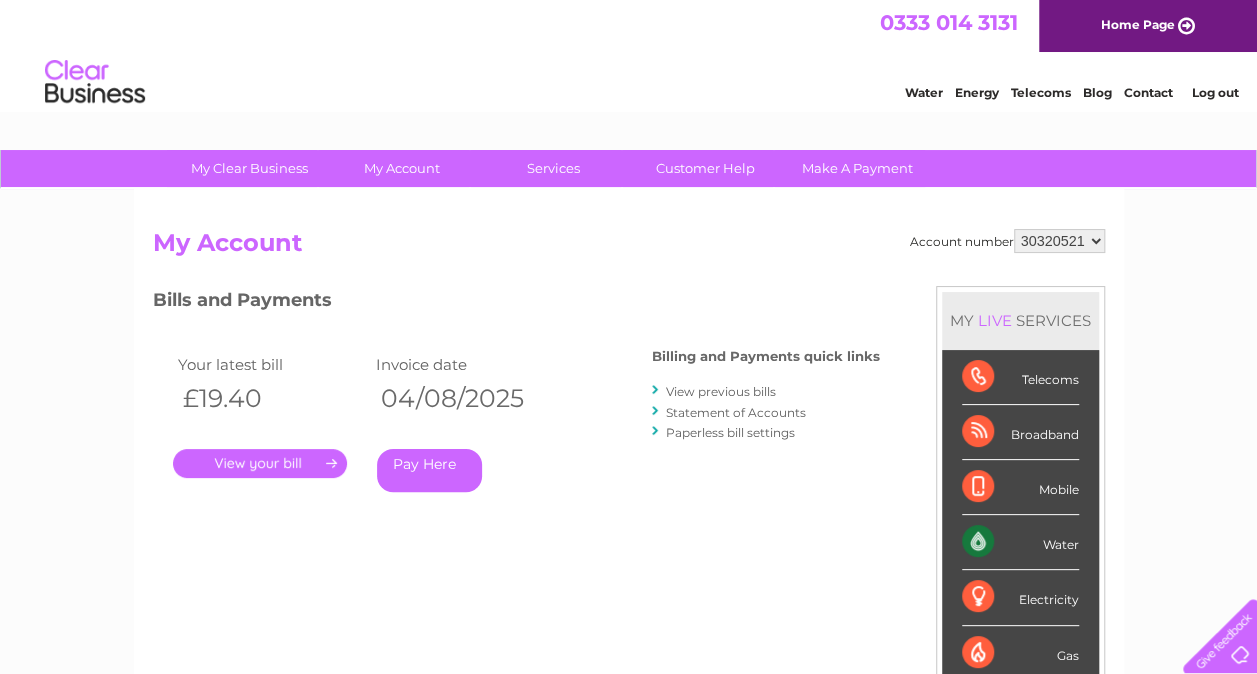 click on "View previous bills" at bounding box center (721, 391) 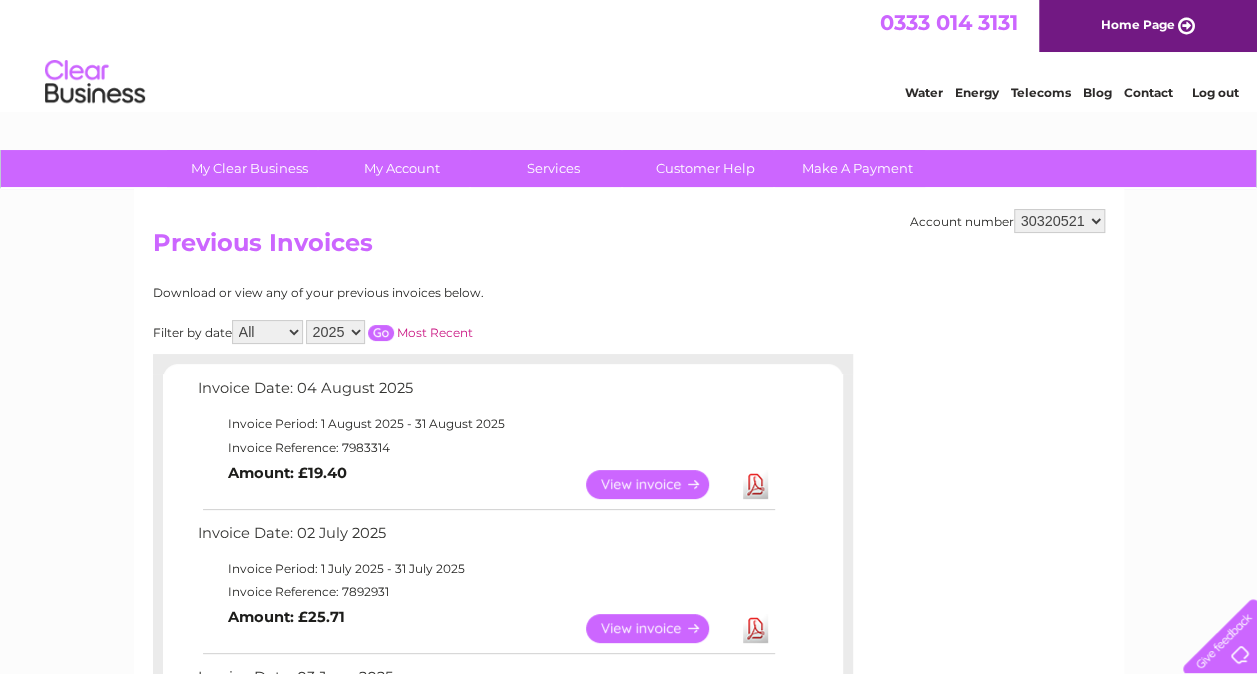 scroll, scrollTop: 0, scrollLeft: 0, axis: both 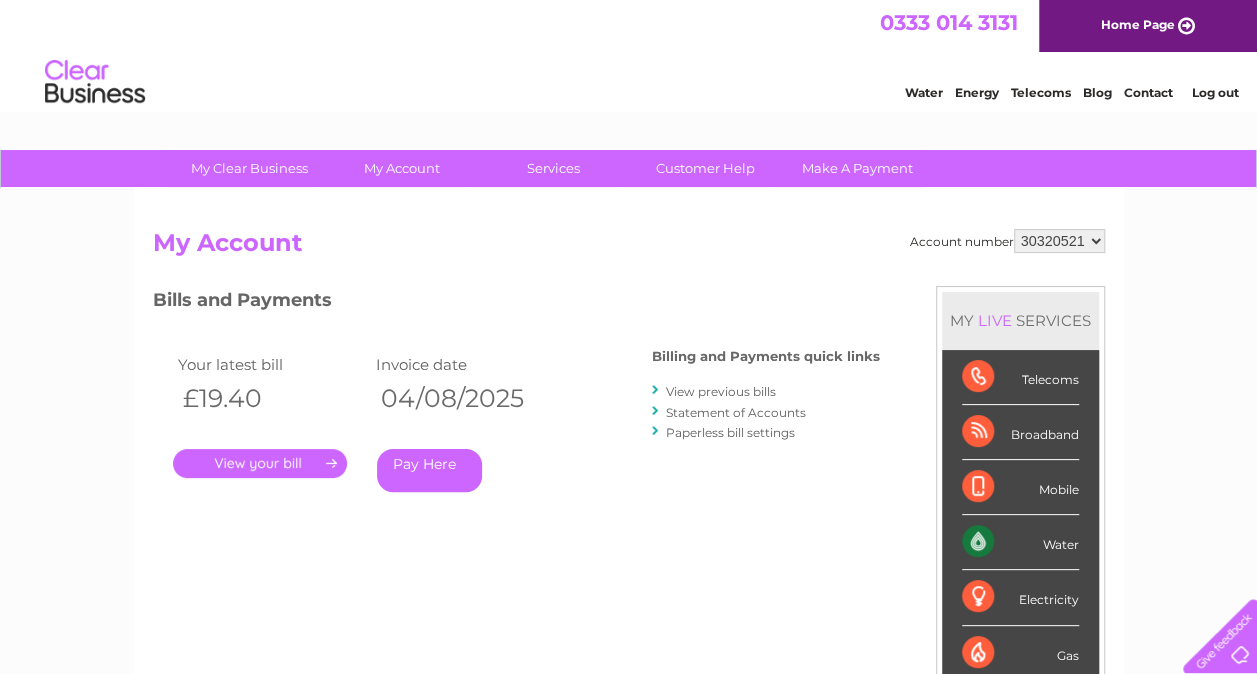 click on "Pay Here" at bounding box center (429, 470) 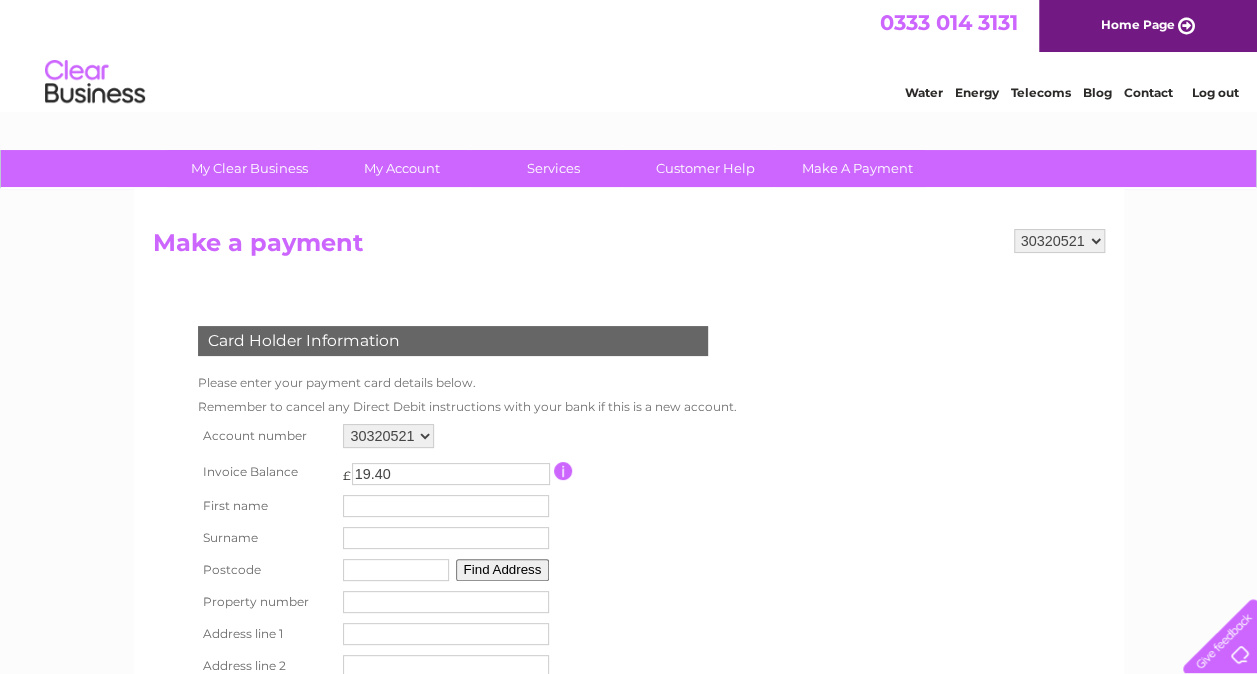 scroll, scrollTop: 0, scrollLeft: 0, axis: both 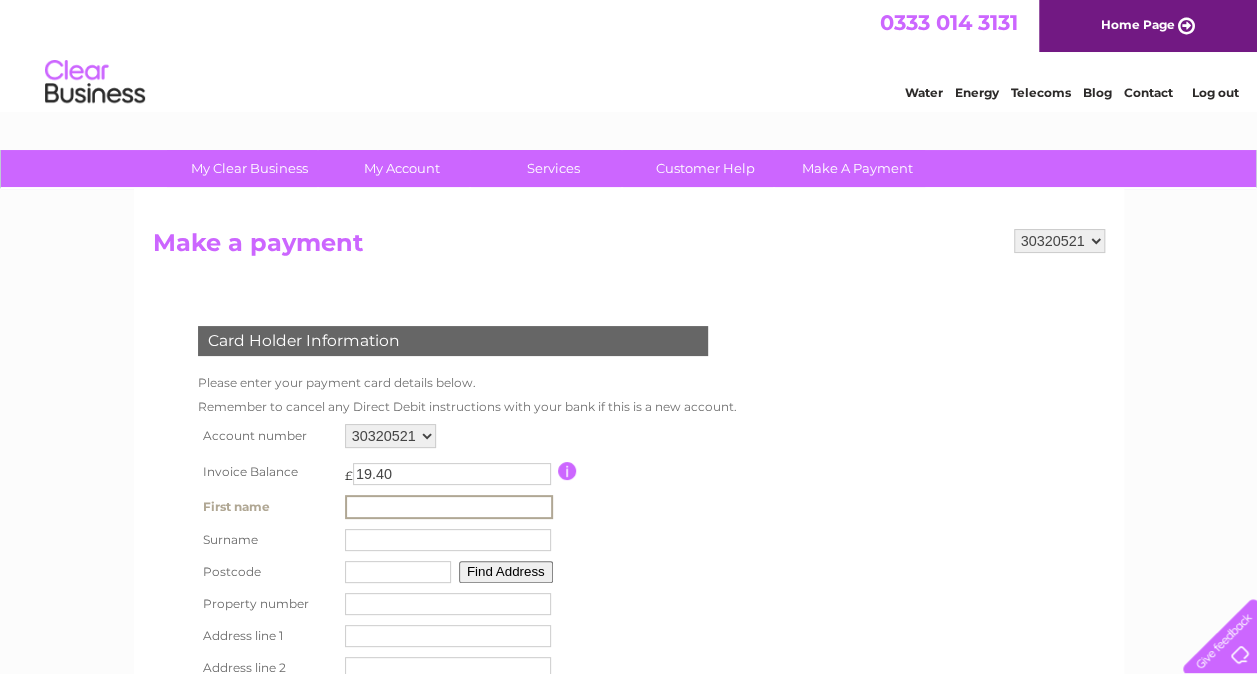 click at bounding box center (449, 507) 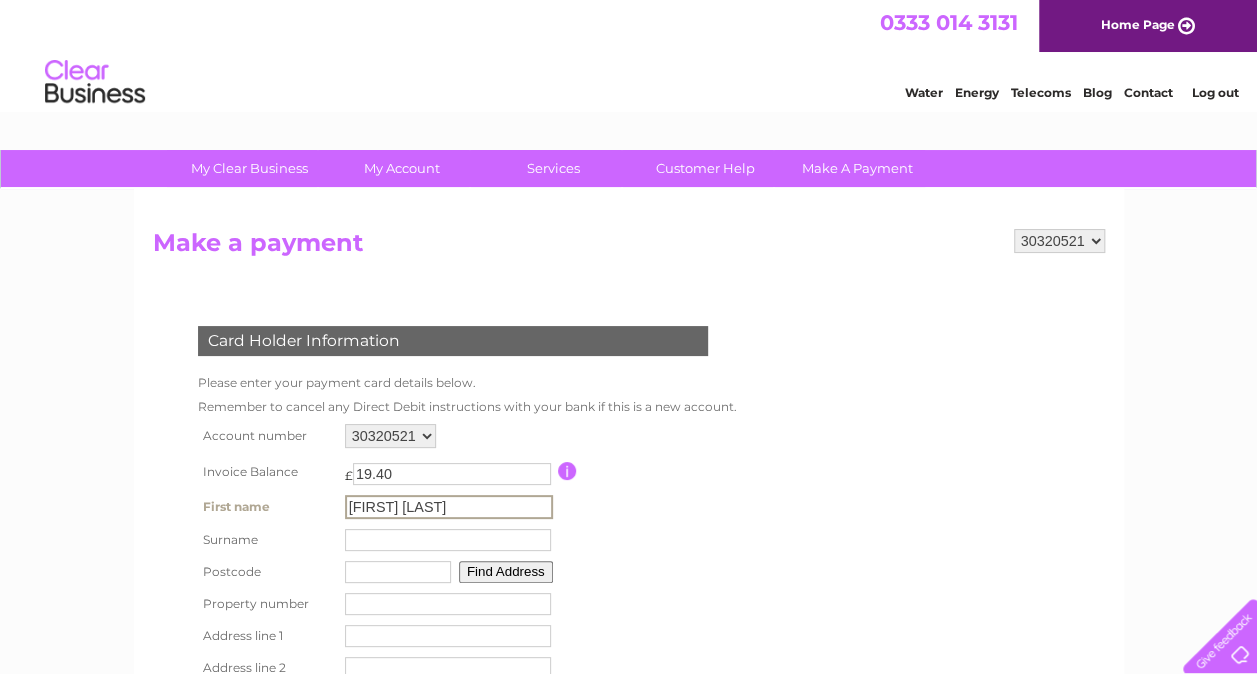 type on "Gavin" 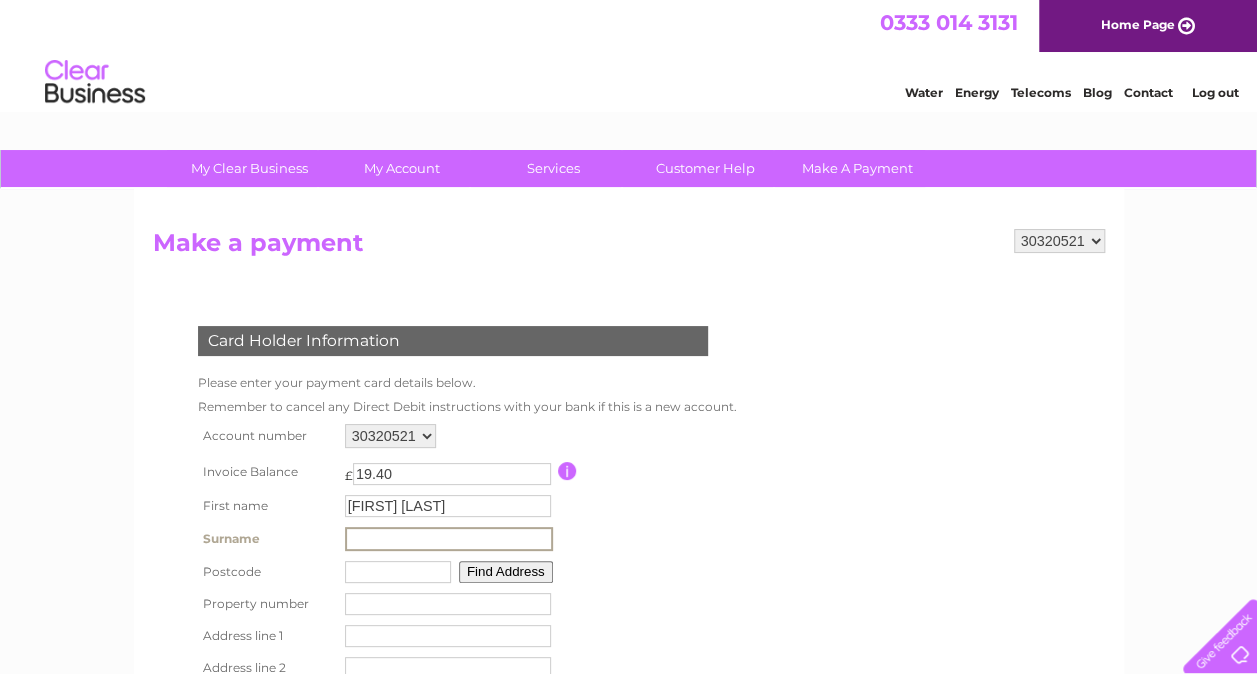 click at bounding box center (449, 539) 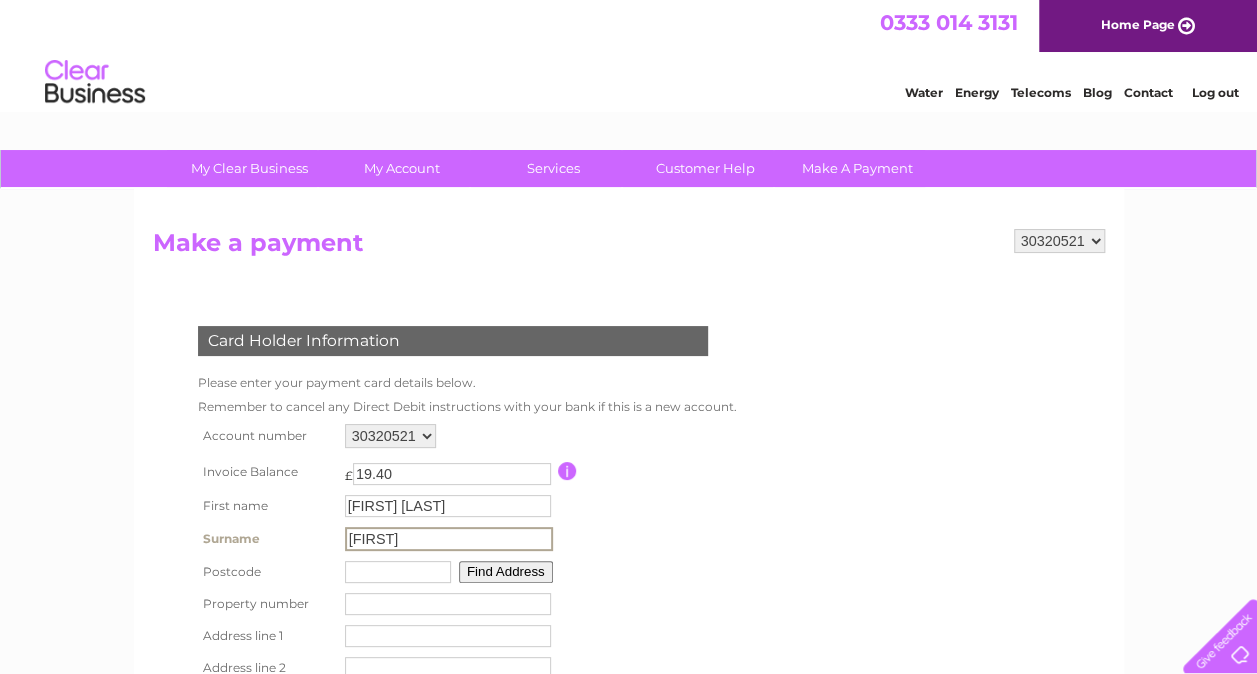 type on "[FIRST]" 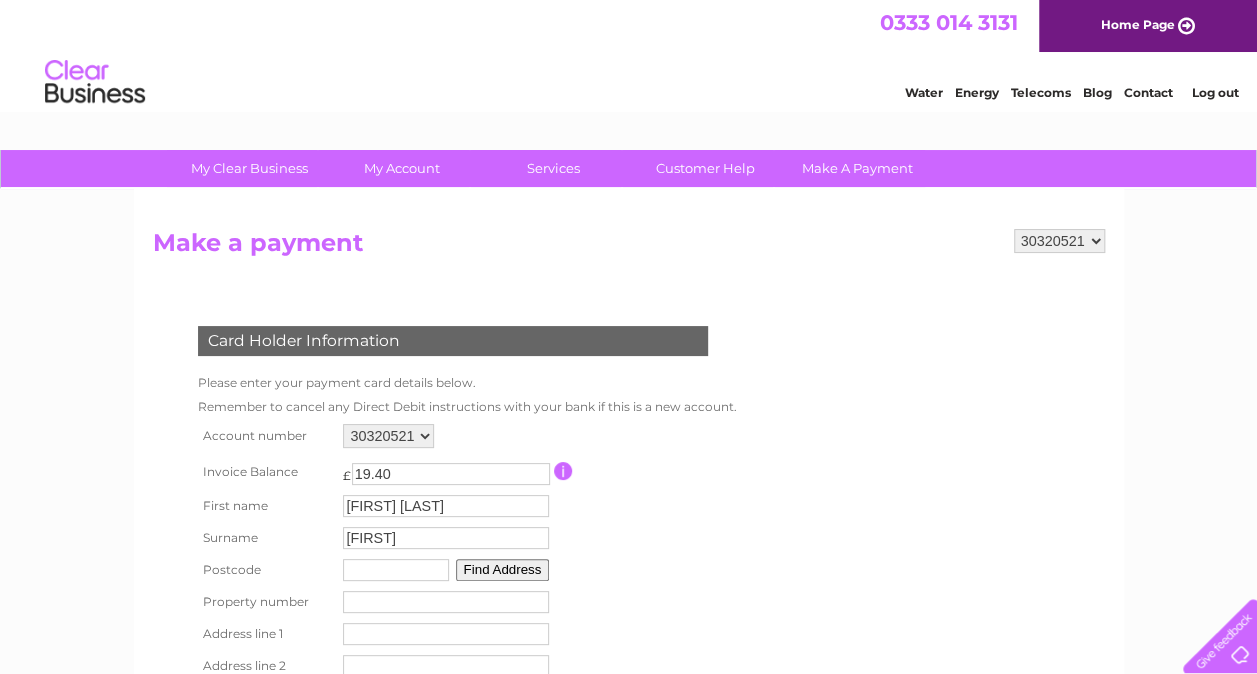 click at bounding box center [396, 570] 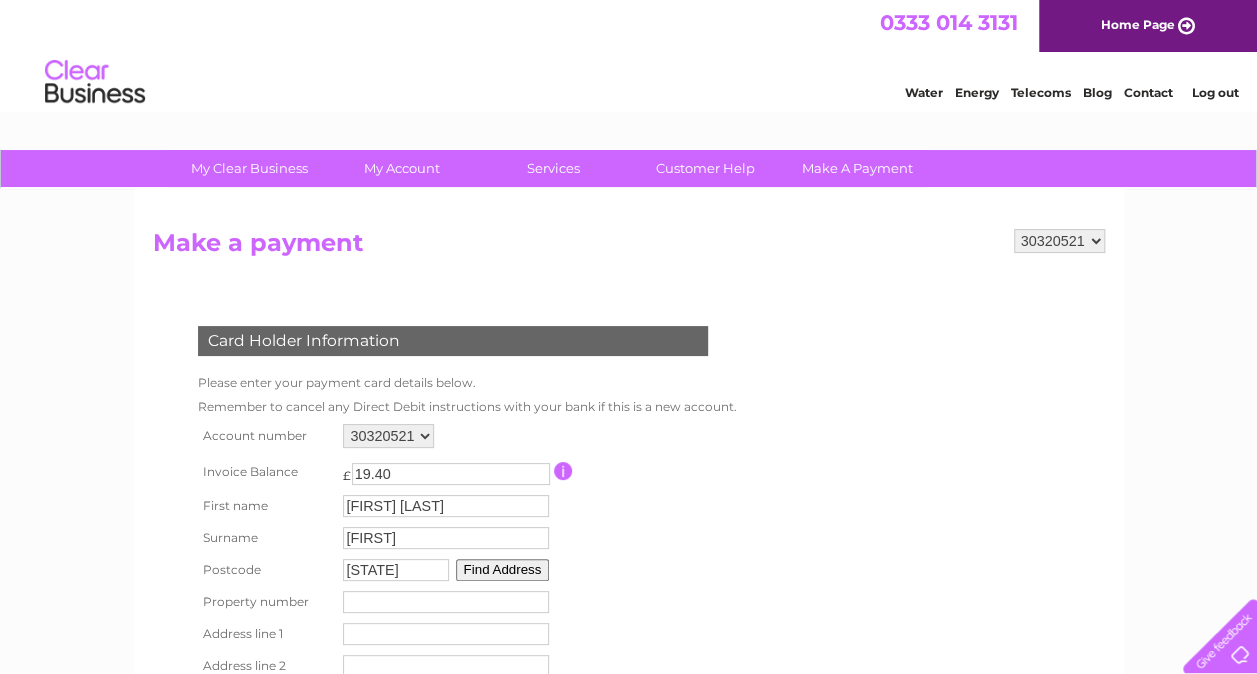 click on "SE" at bounding box center (396, 570) 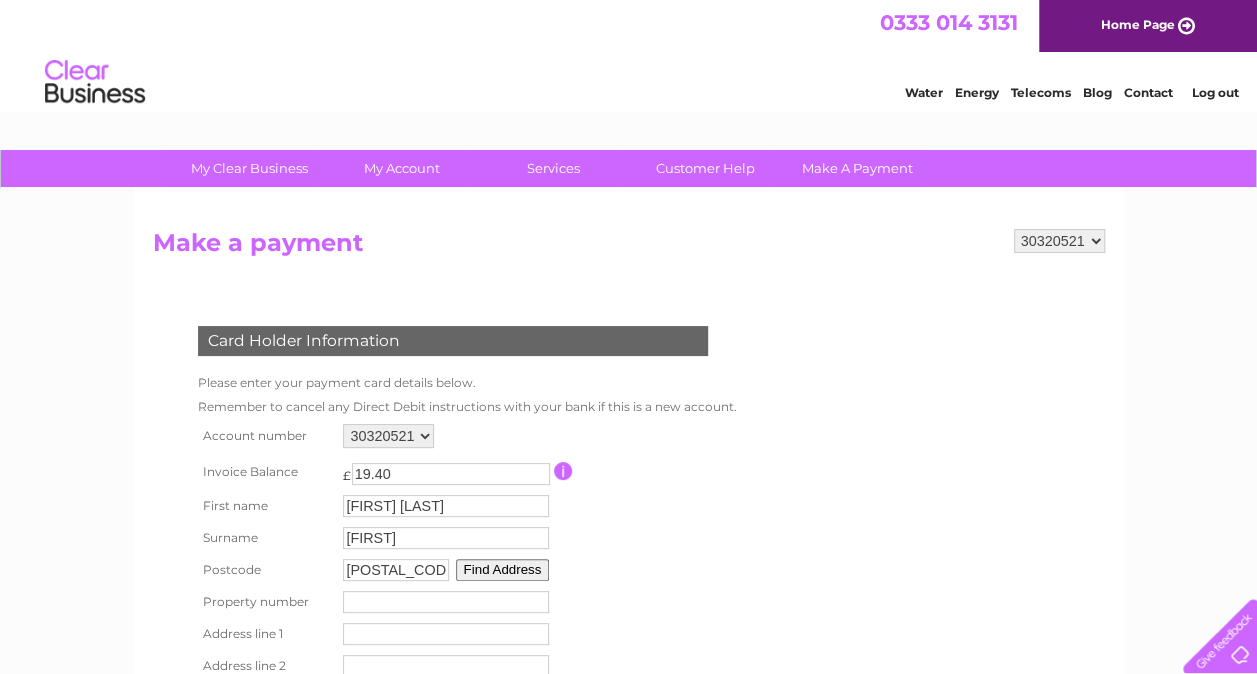type on "House of Commons" 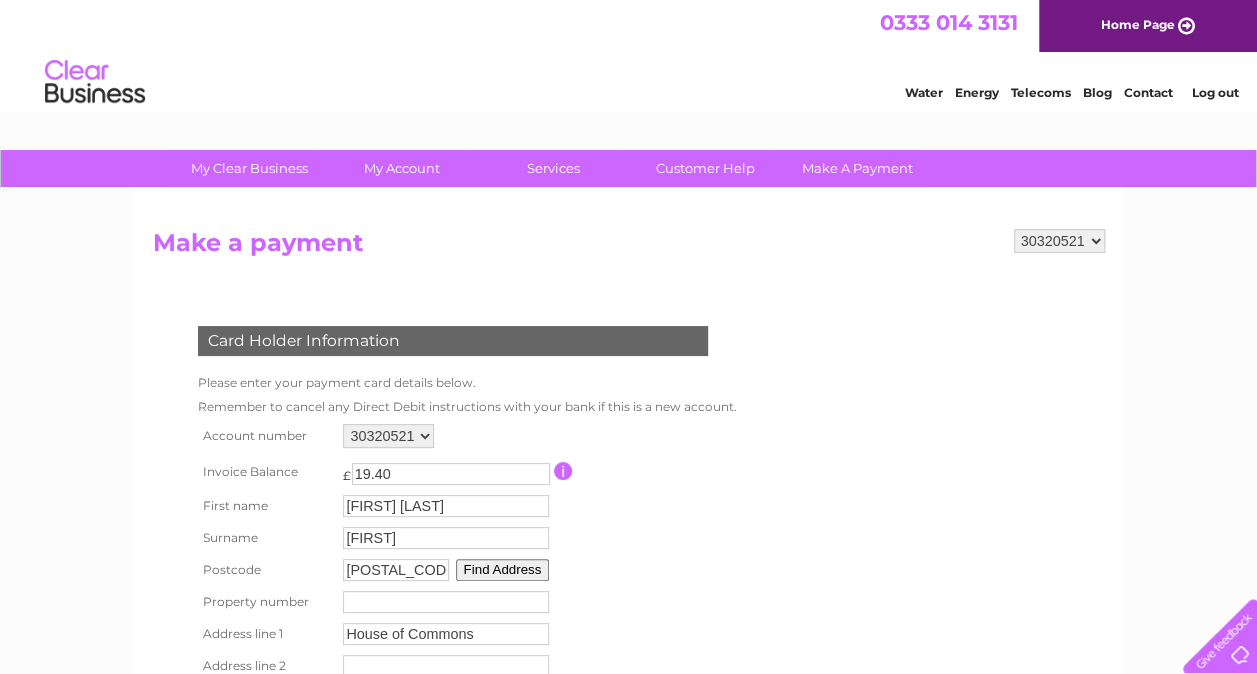 type on "[CITY]" 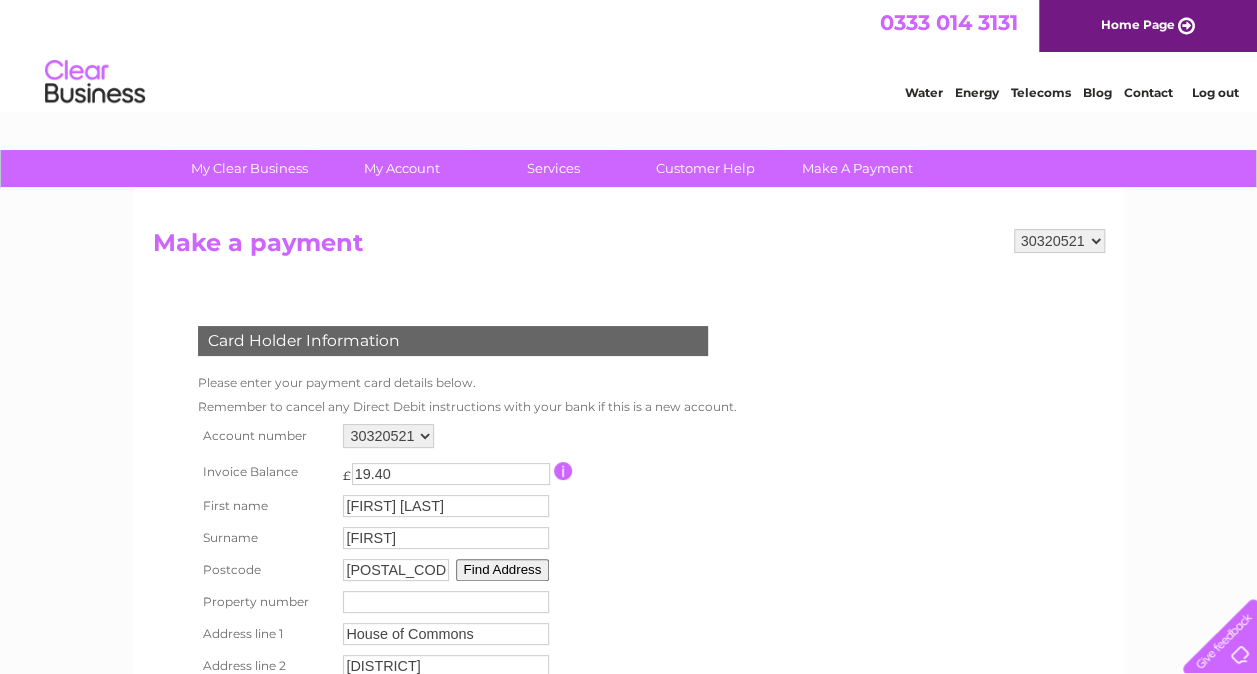 click on "SE1 0AA" at bounding box center [396, 570] 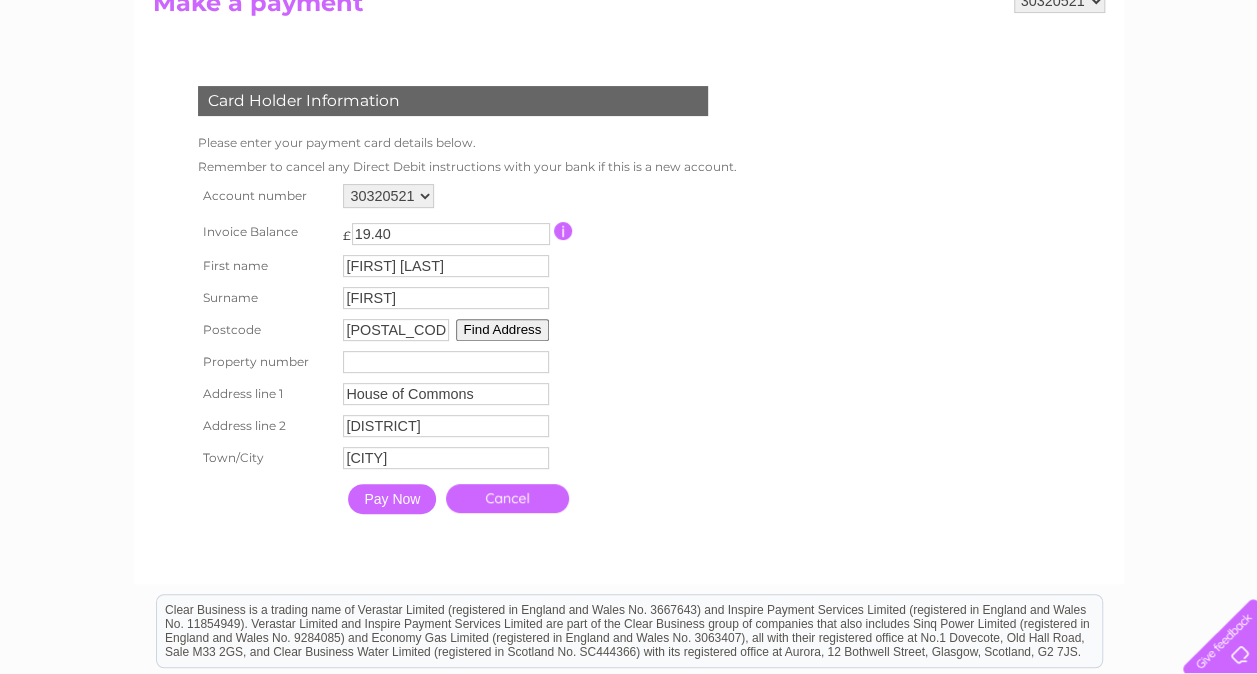 scroll, scrollTop: 250, scrollLeft: 0, axis: vertical 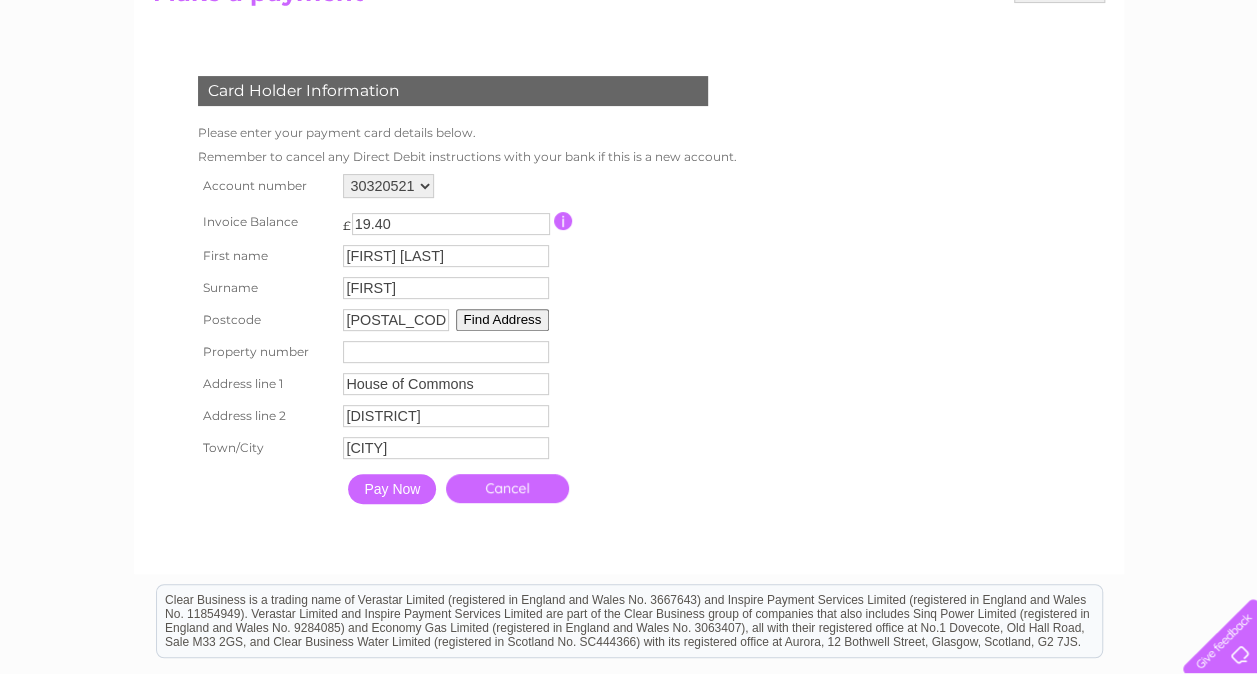 type on "SW1A 0AA" 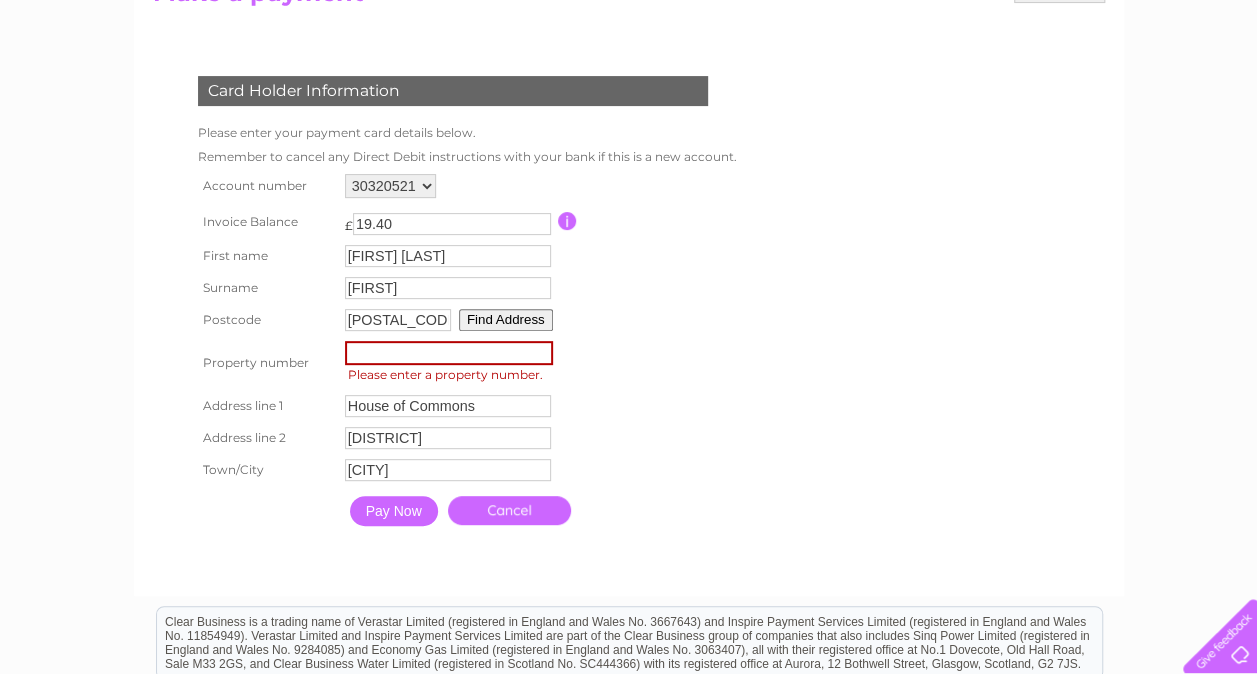 click at bounding box center [449, 353] 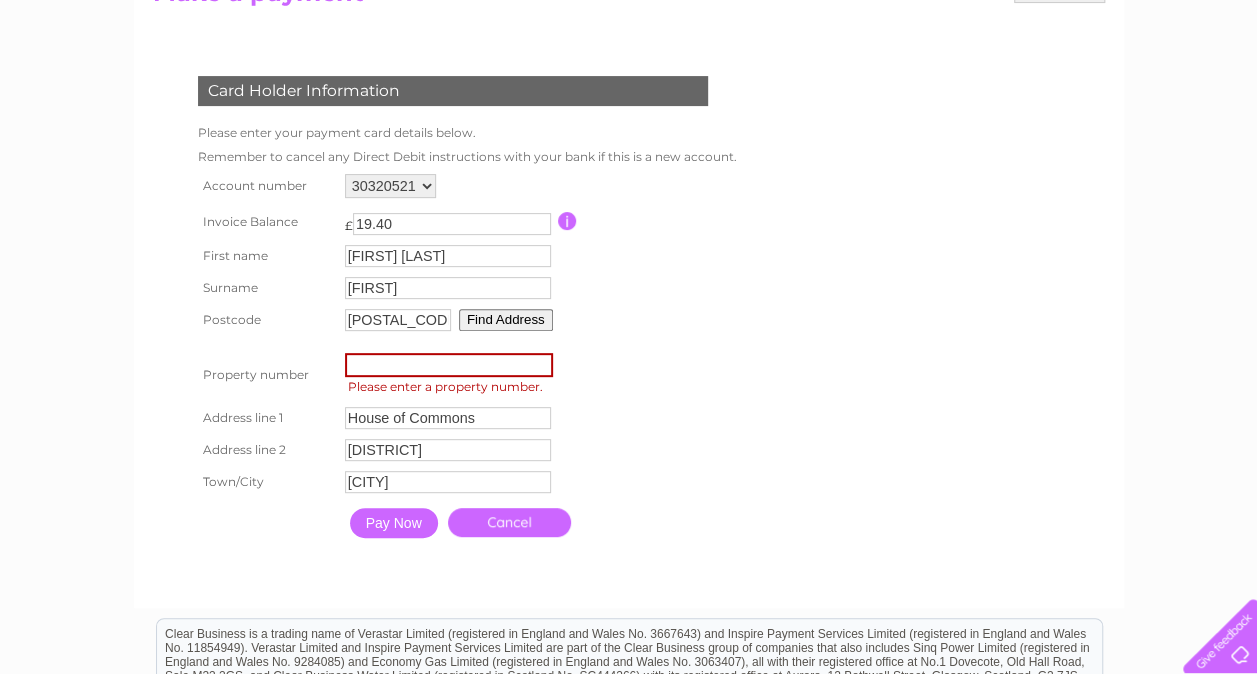 click at bounding box center (449, 365) 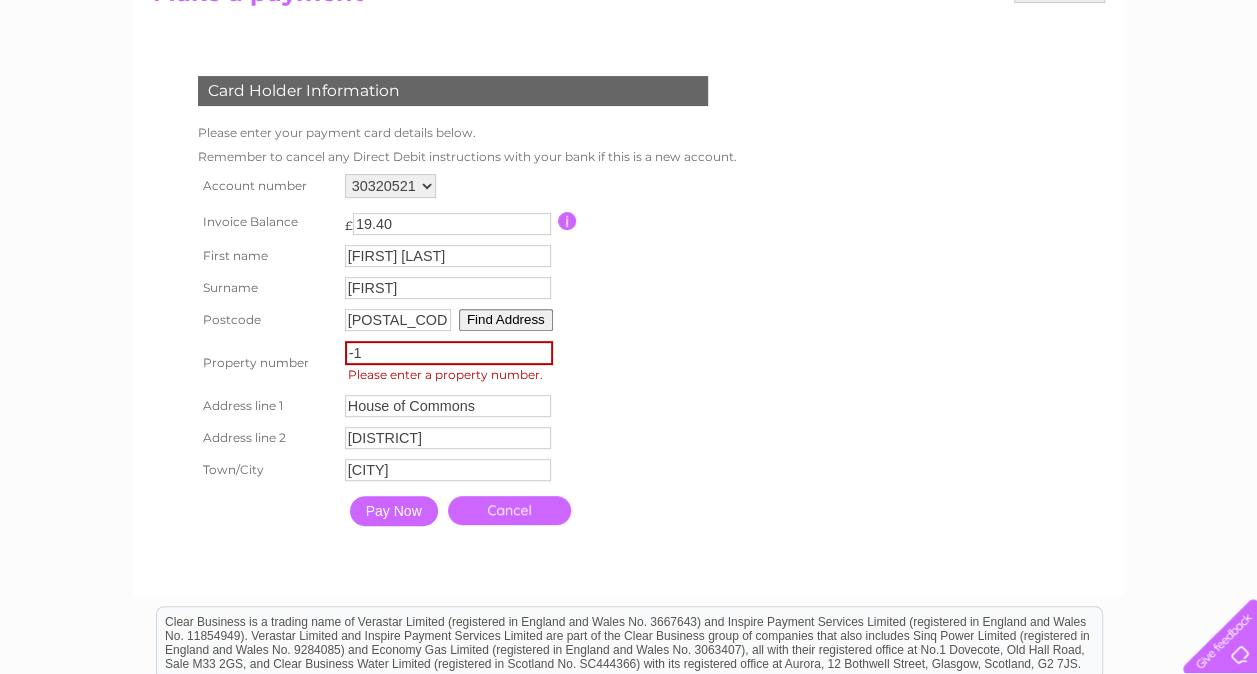 click on "-1" at bounding box center (449, 353) 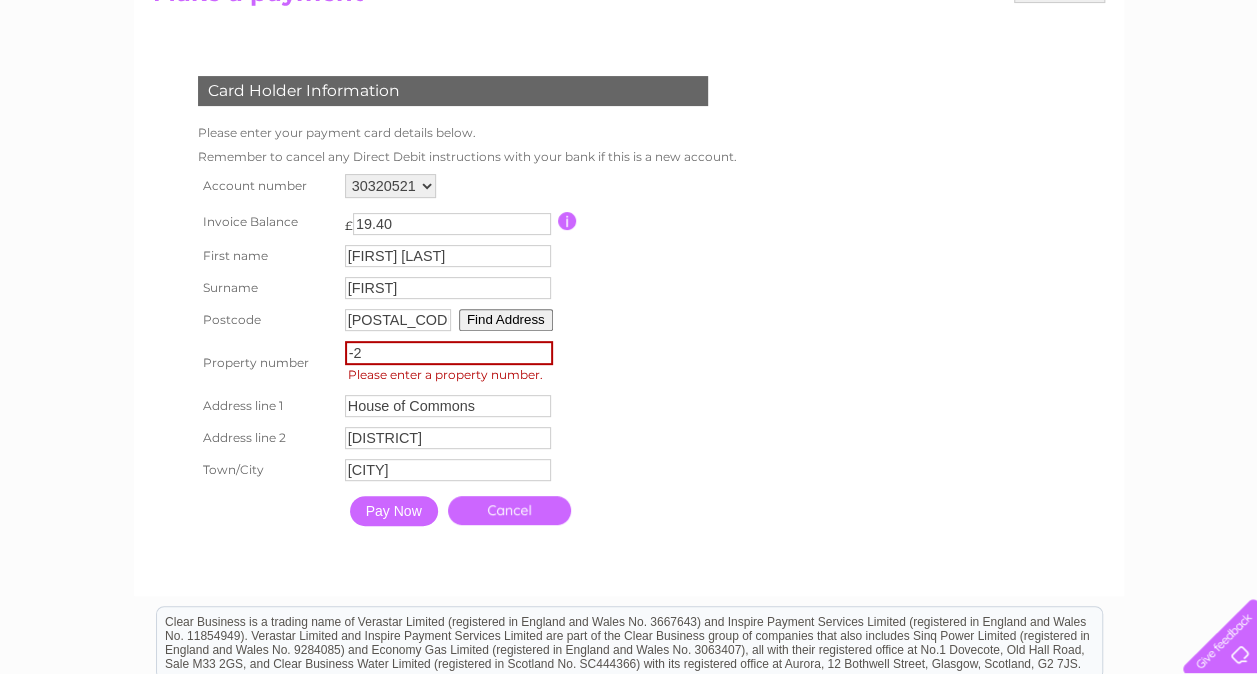 click on "-2" at bounding box center (449, 353) 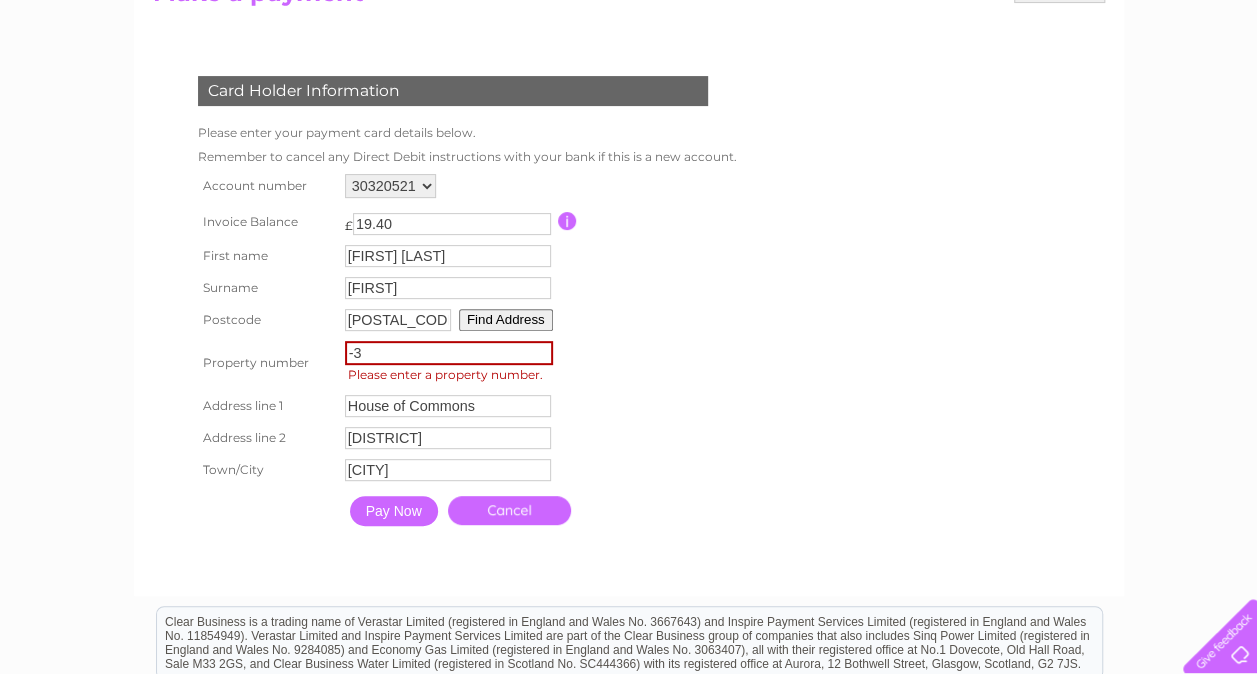 click on "-3" at bounding box center [449, 353] 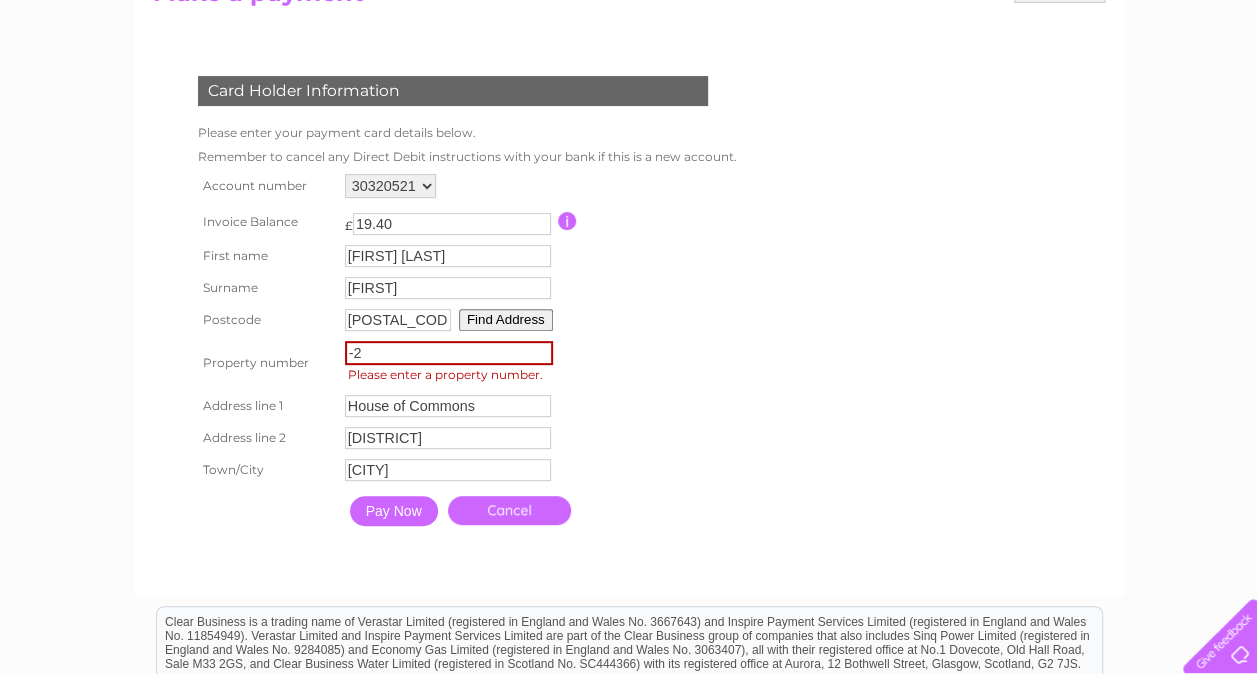 click on "-2" at bounding box center [449, 353] 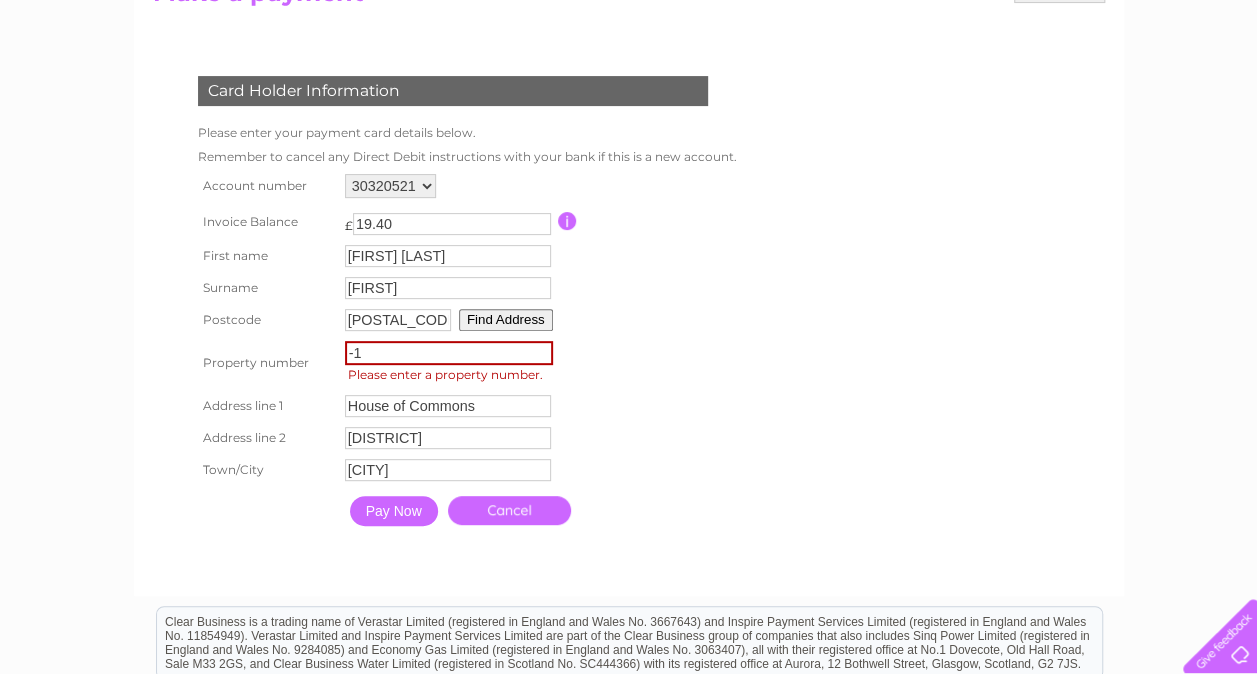 click on "-1" at bounding box center (449, 353) 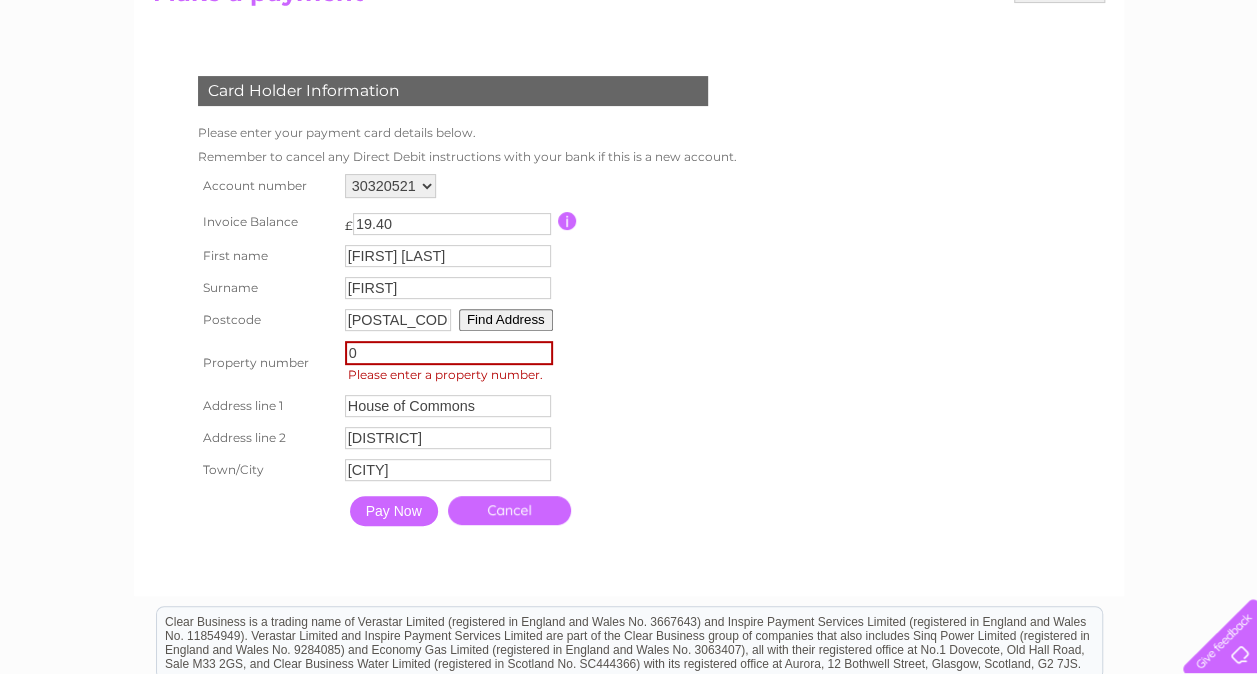 click on "0" at bounding box center [449, 353] 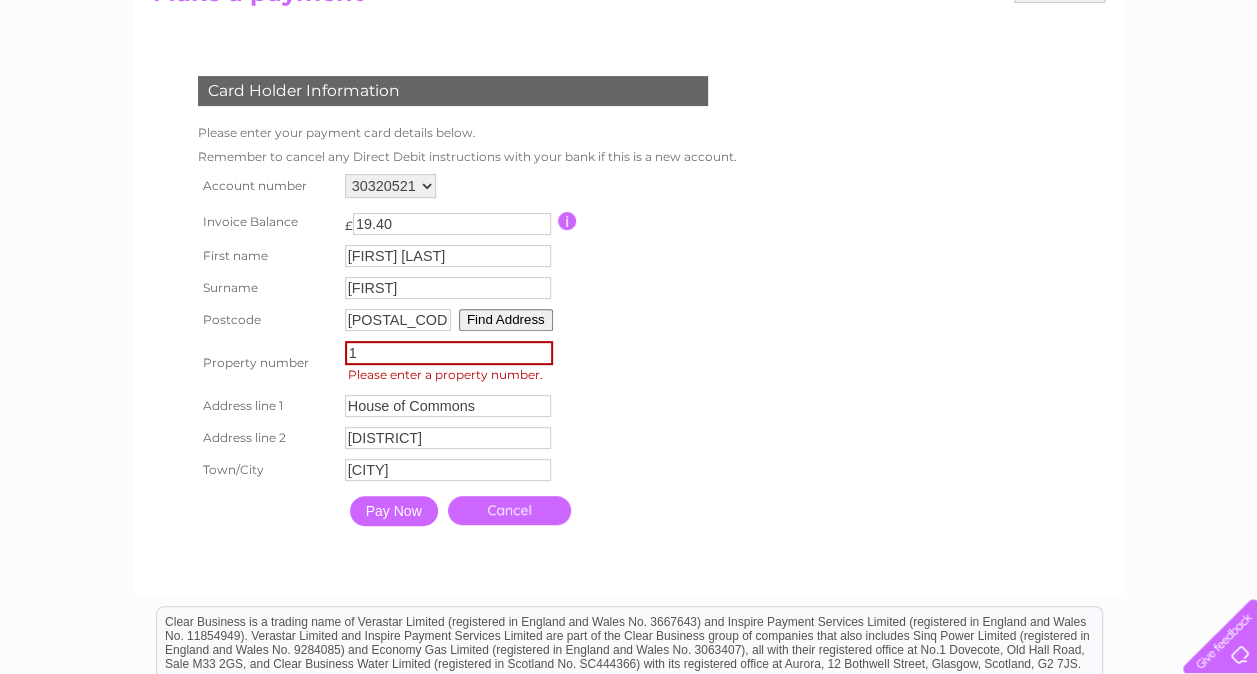 click on "1" at bounding box center (449, 353) 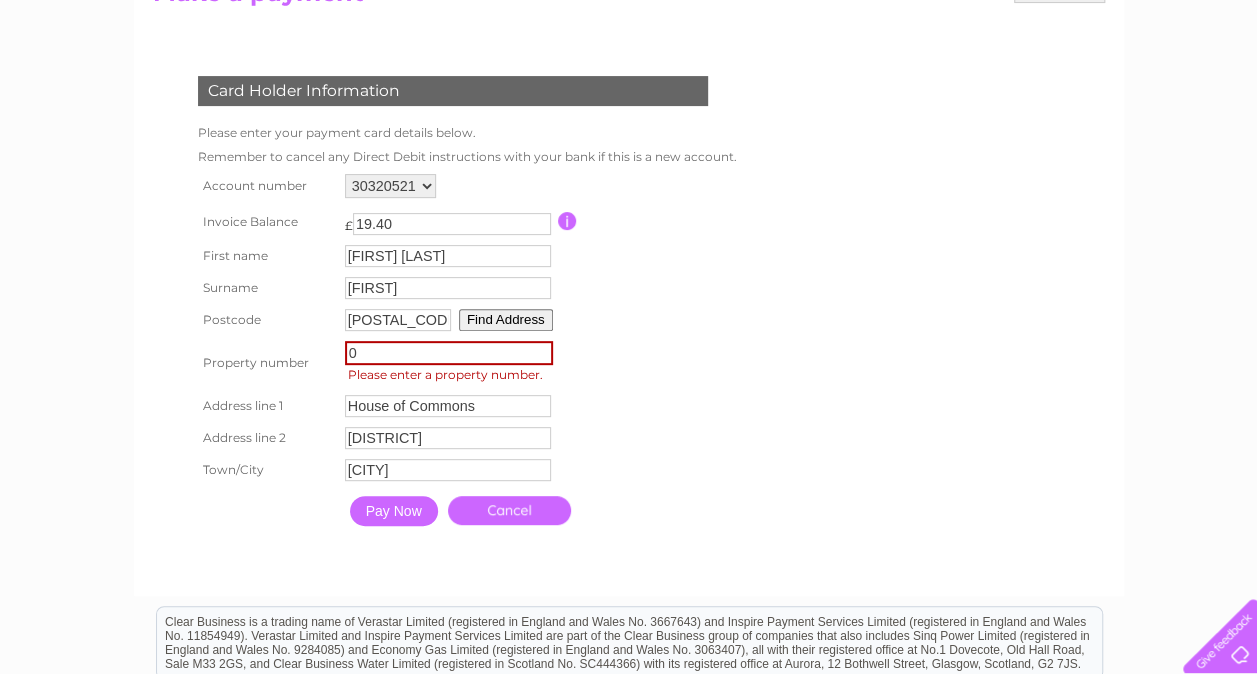 type on "0" 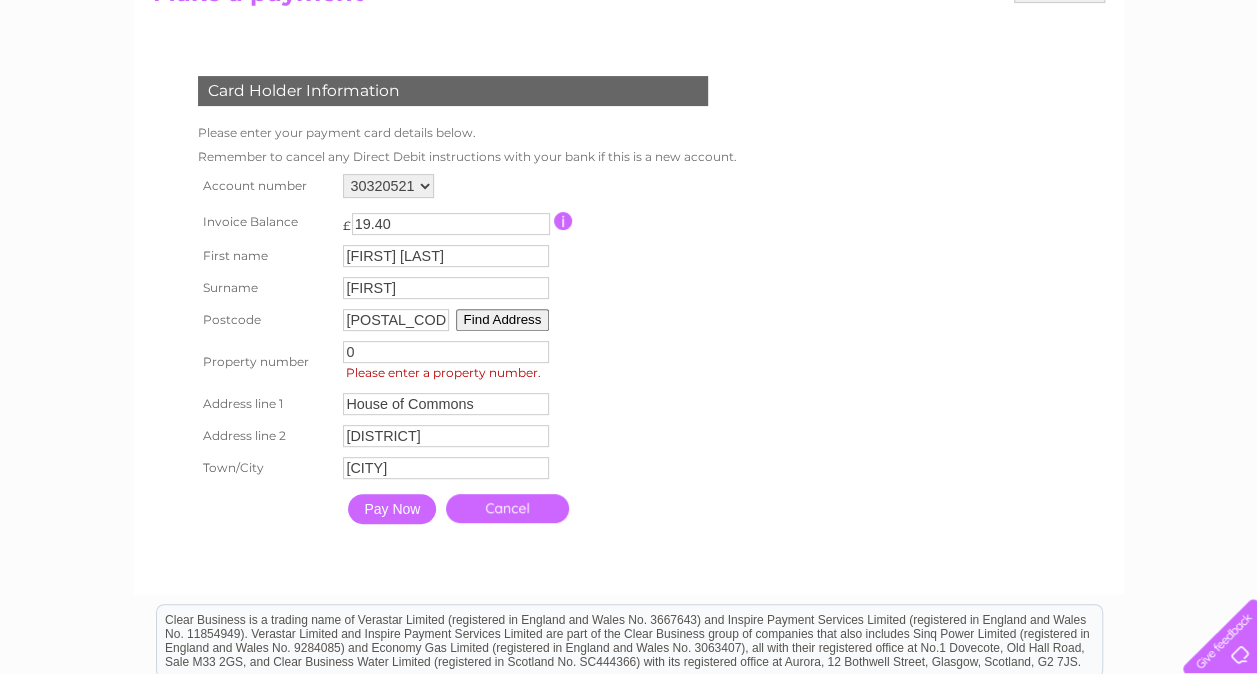 click on "Pay Now" at bounding box center [392, 509] 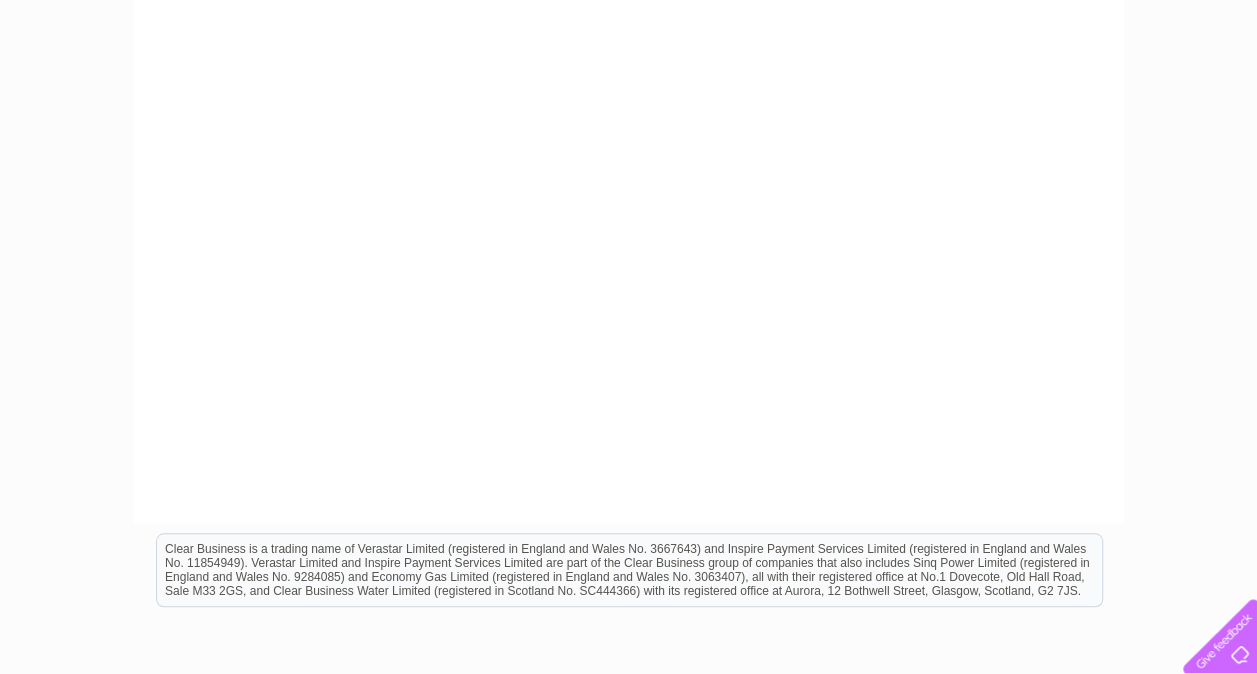 scroll, scrollTop: 730, scrollLeft: 0, axis: vertical 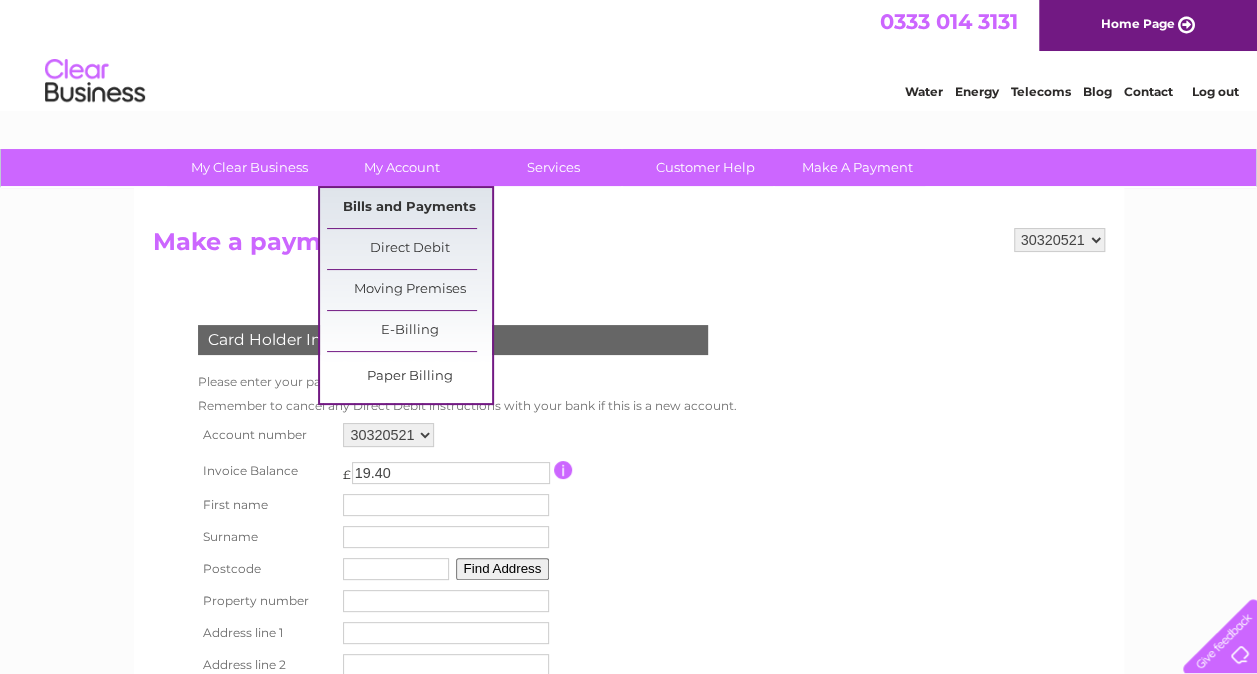 click on "Bills and Payments" at bounding box center (409, 208) 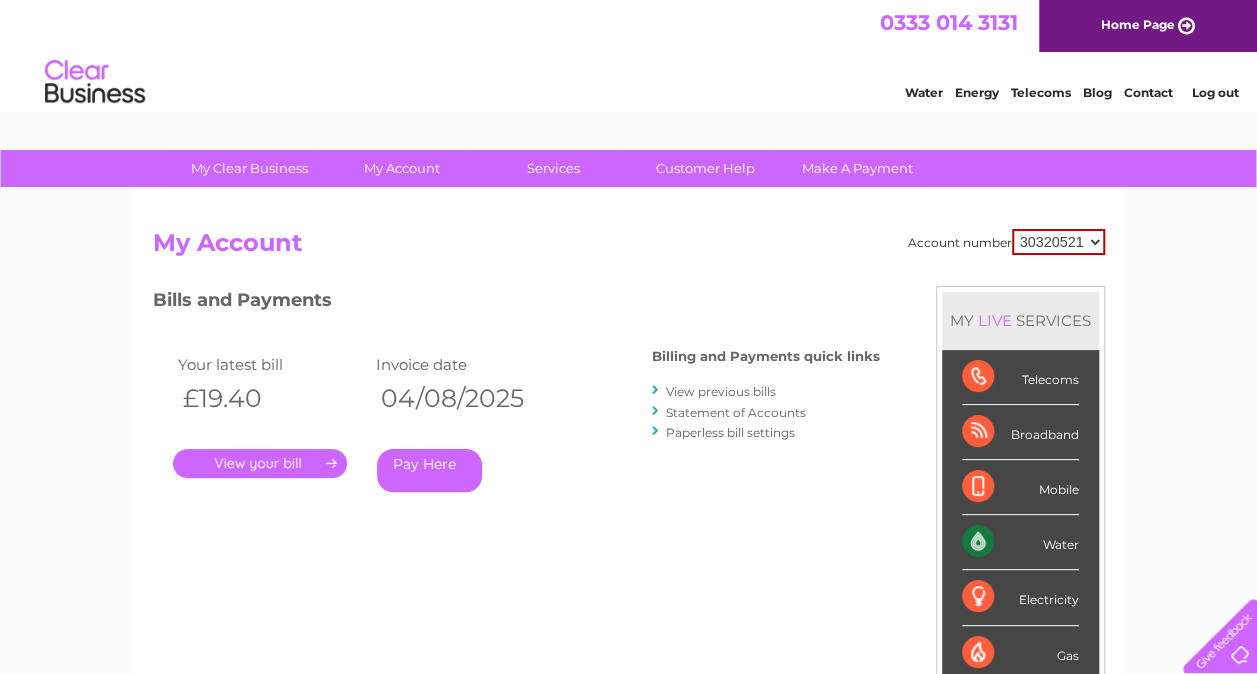 scroll, scrollTop: 0, scrollLeft: 0, axis: both 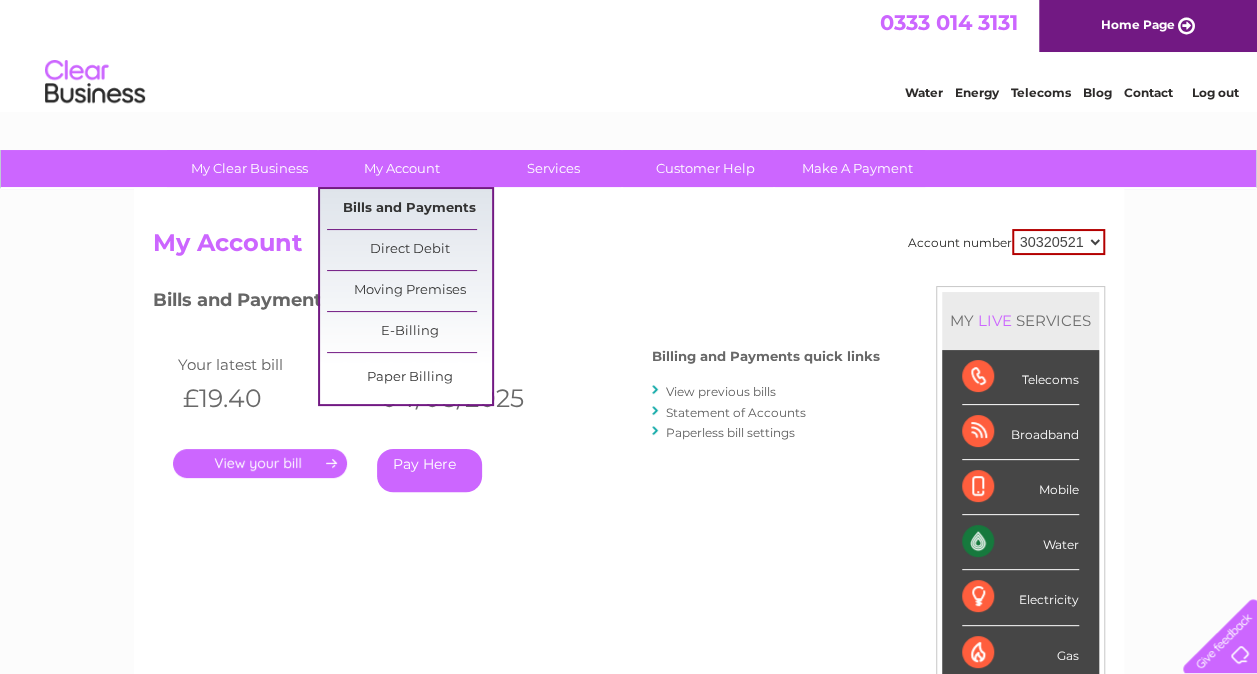 click on "Bills and Payments" at bounding box center (409, 209) 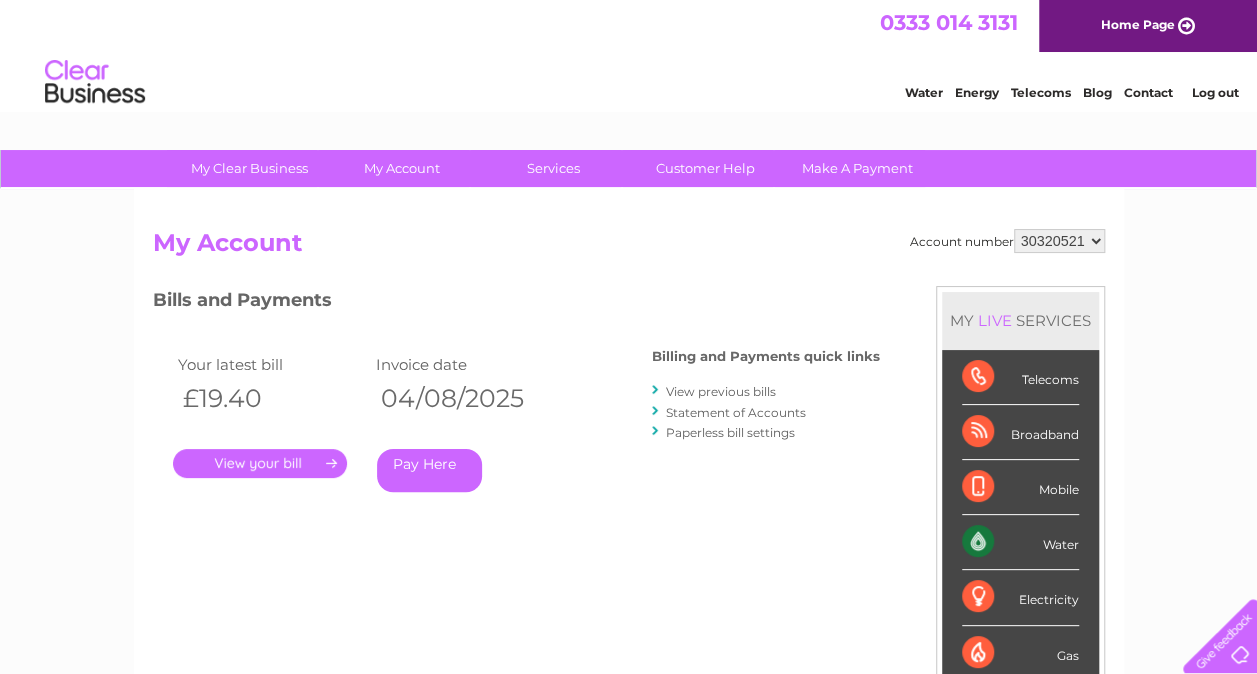 scroll, scrollTop: 0, scrollLeft: 0, axis: both 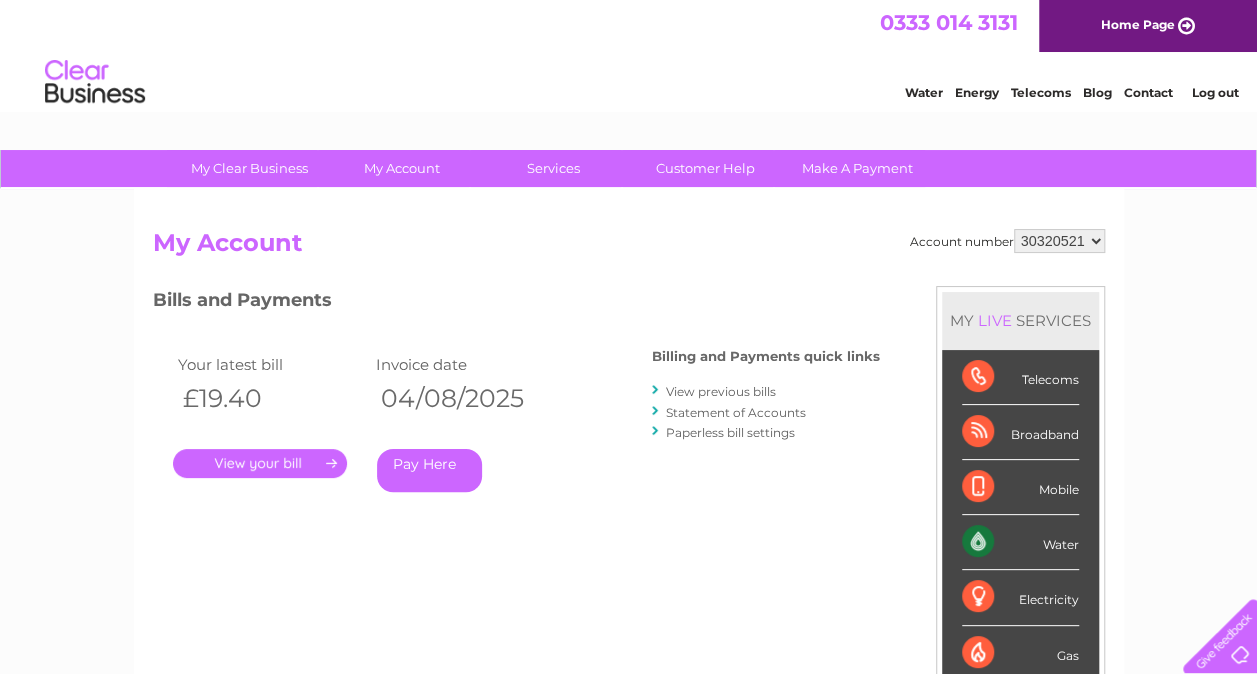 click on "Statement of Accounts" at bounding box center [736, 412] 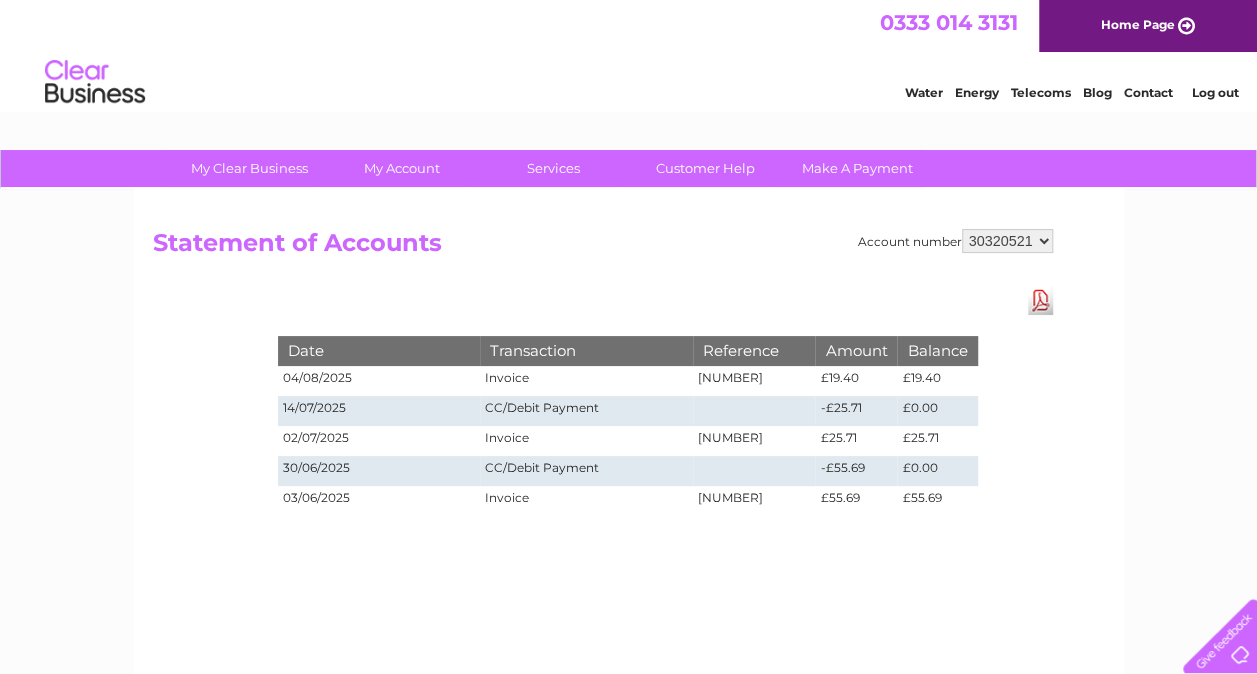 scroll, scrollTop: 0, scrollLeft: 0, axis: both 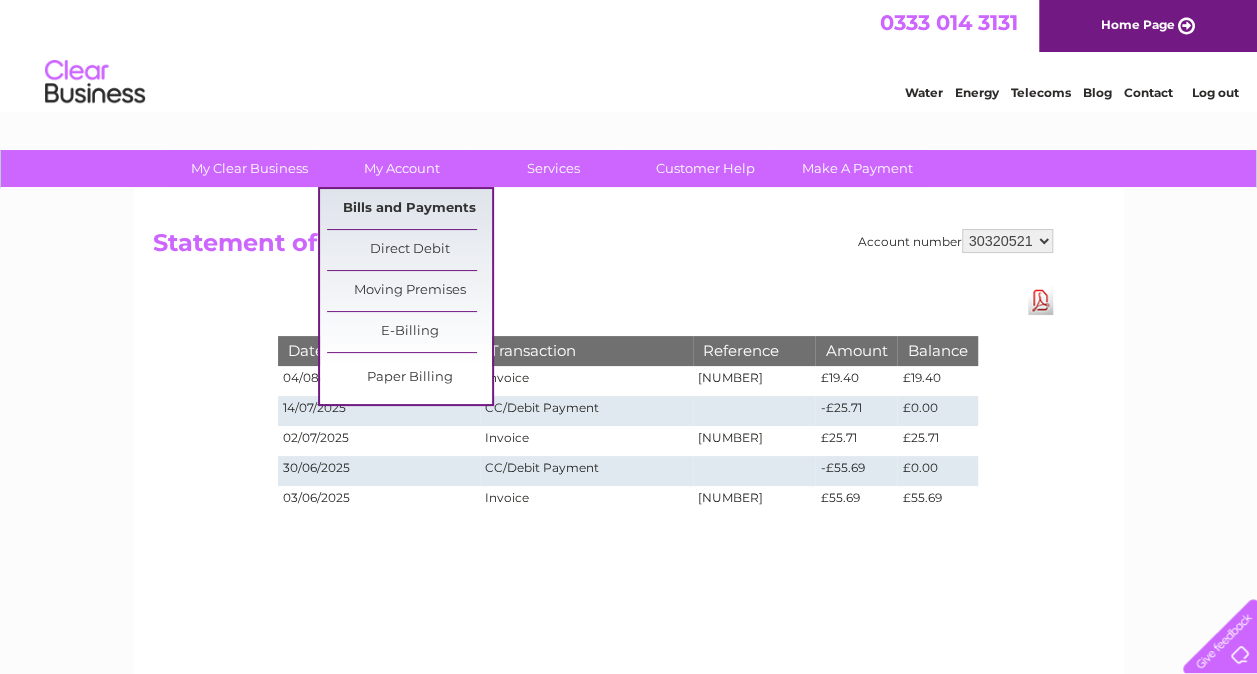 click on "Bills and Payments" at bounding box center (409, 209) 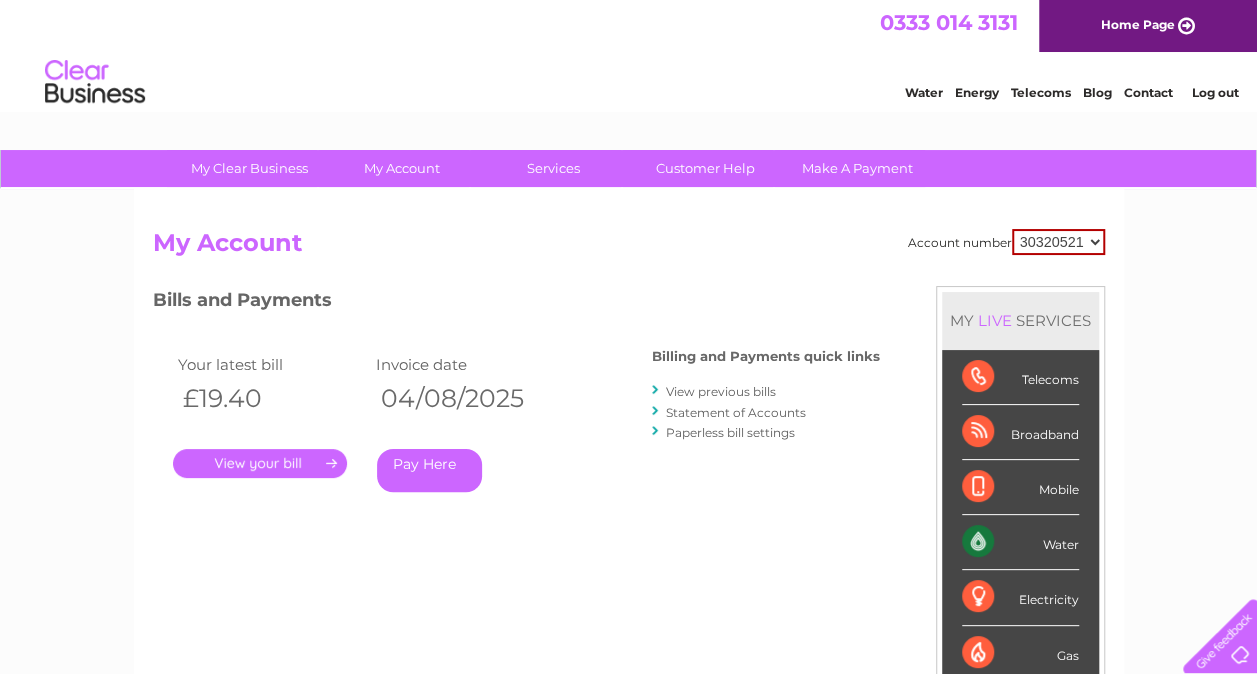 scroll, scrollTop: 0, scrollLeft: 0, axis: both 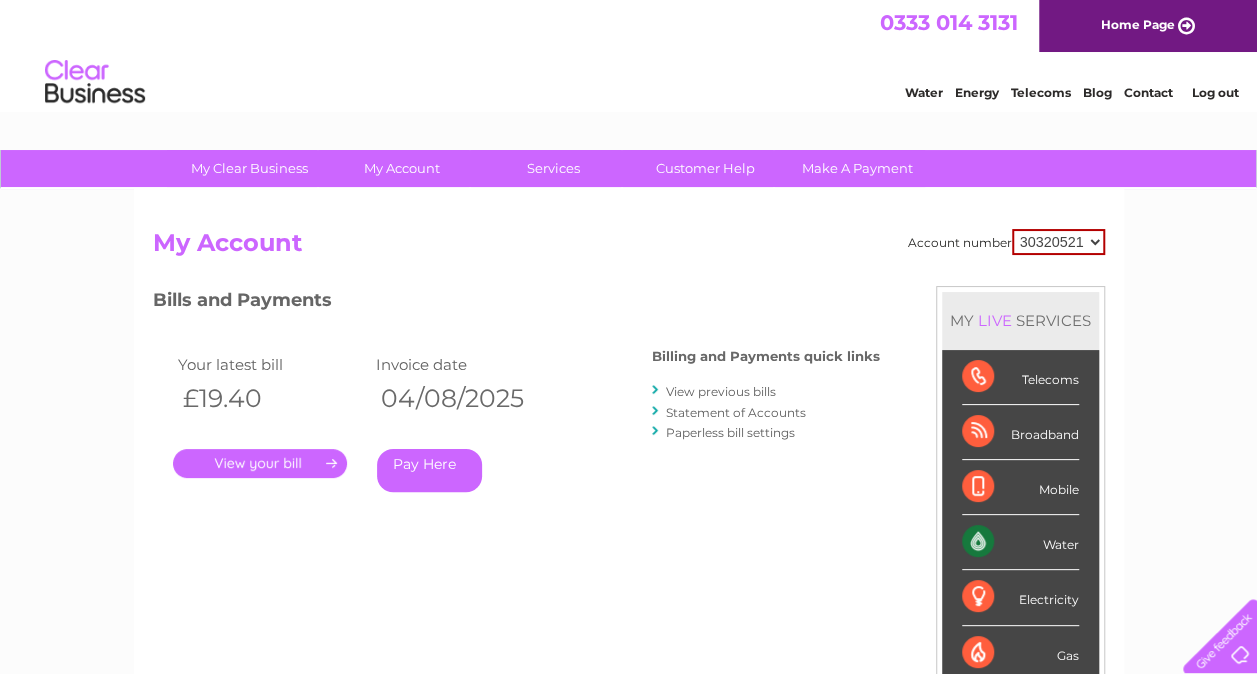 click on "Pay Here" at bounding box center (429, 470) 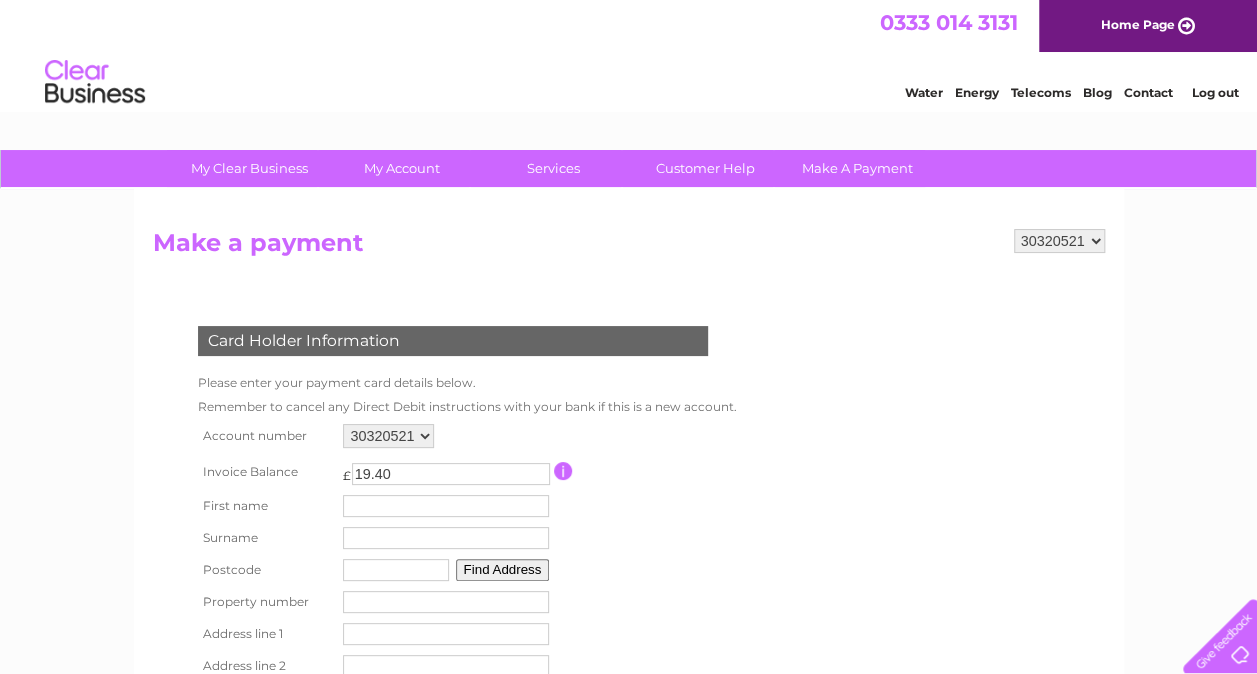 scroll, scrollTop: 0, scrollLeft: 0, axis: both 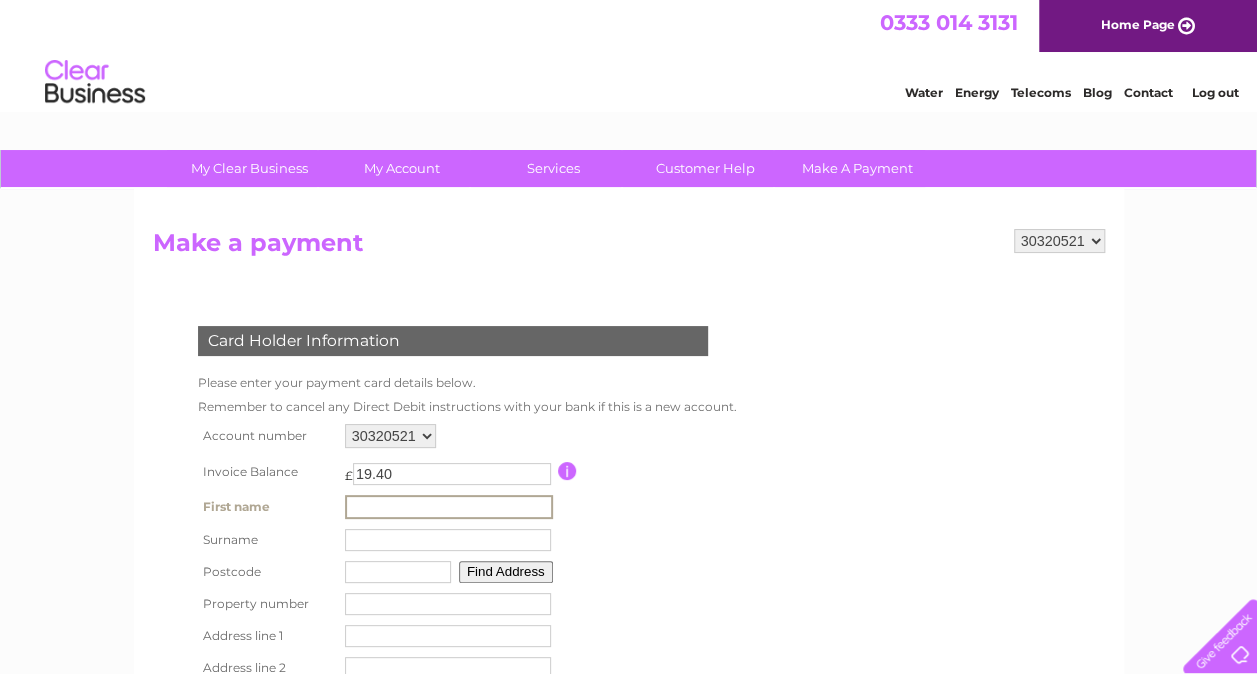 click at bounding box center [449, 507] 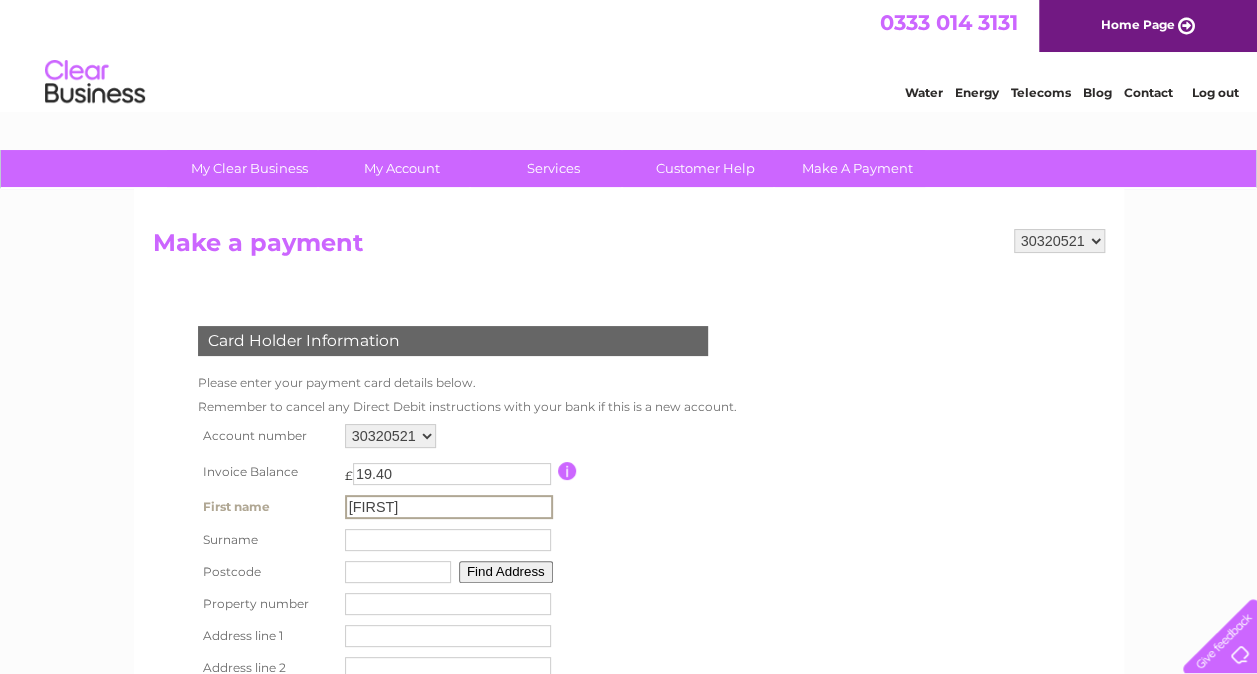 type on "George" 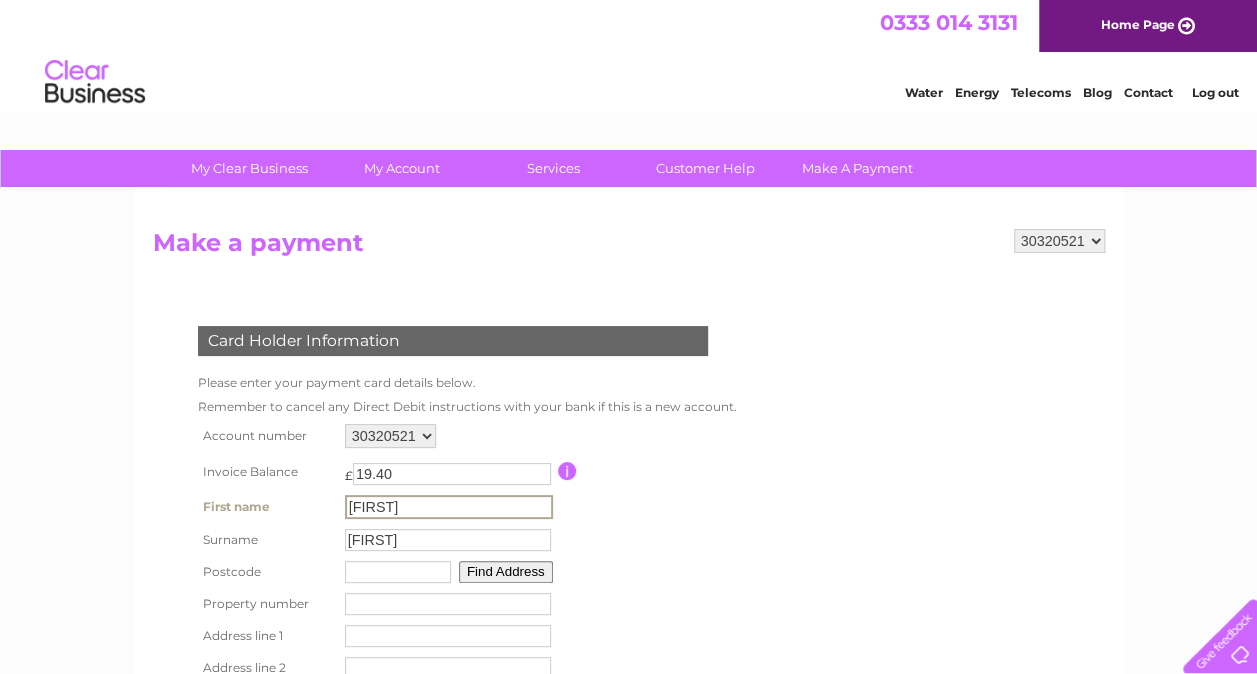 type on "SE1 0AA" 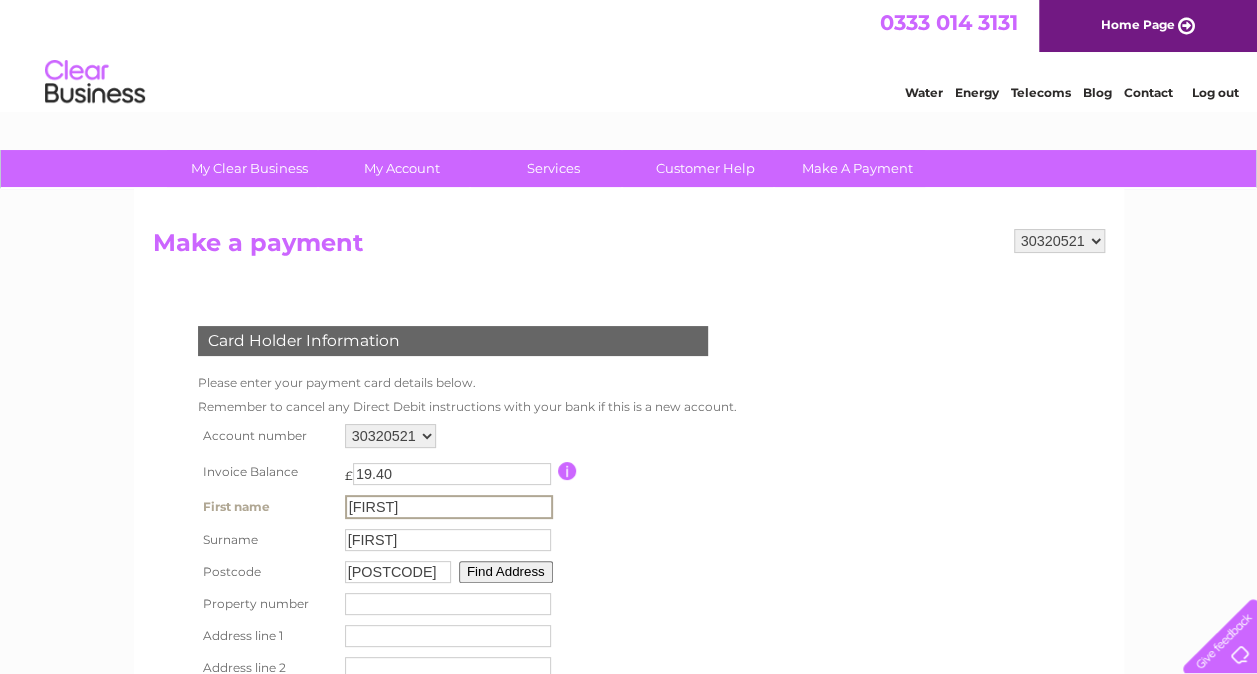 type on "House of Commons" 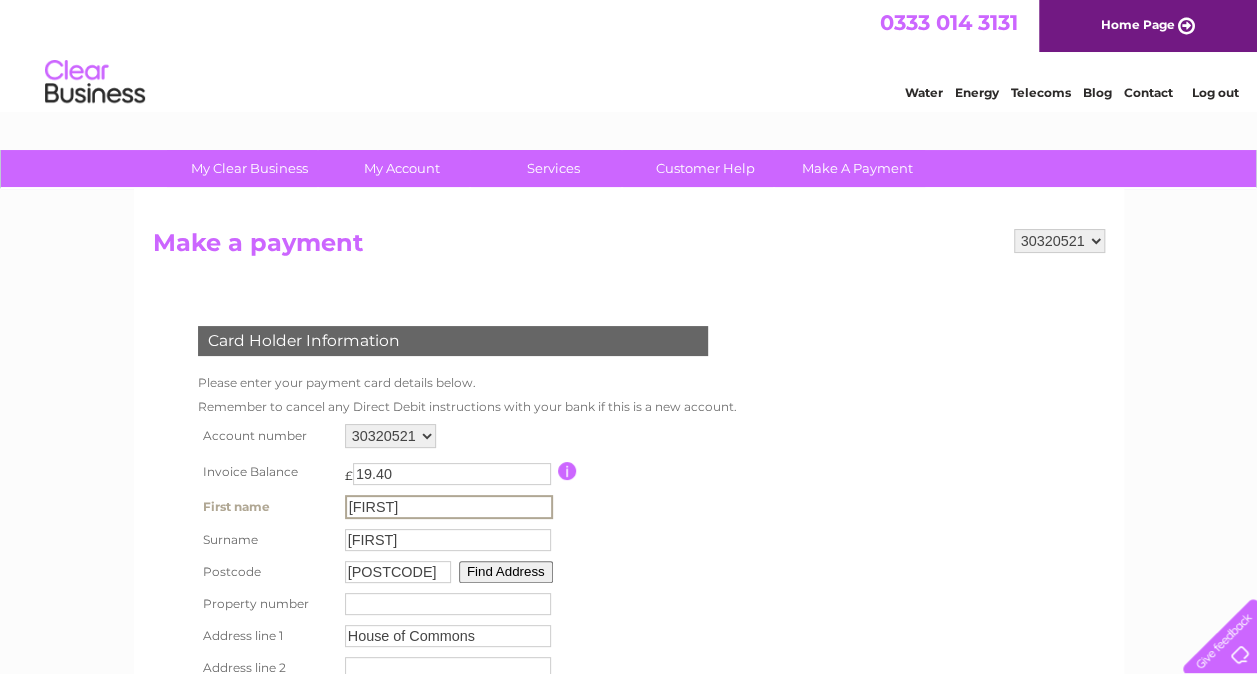 type on "London" 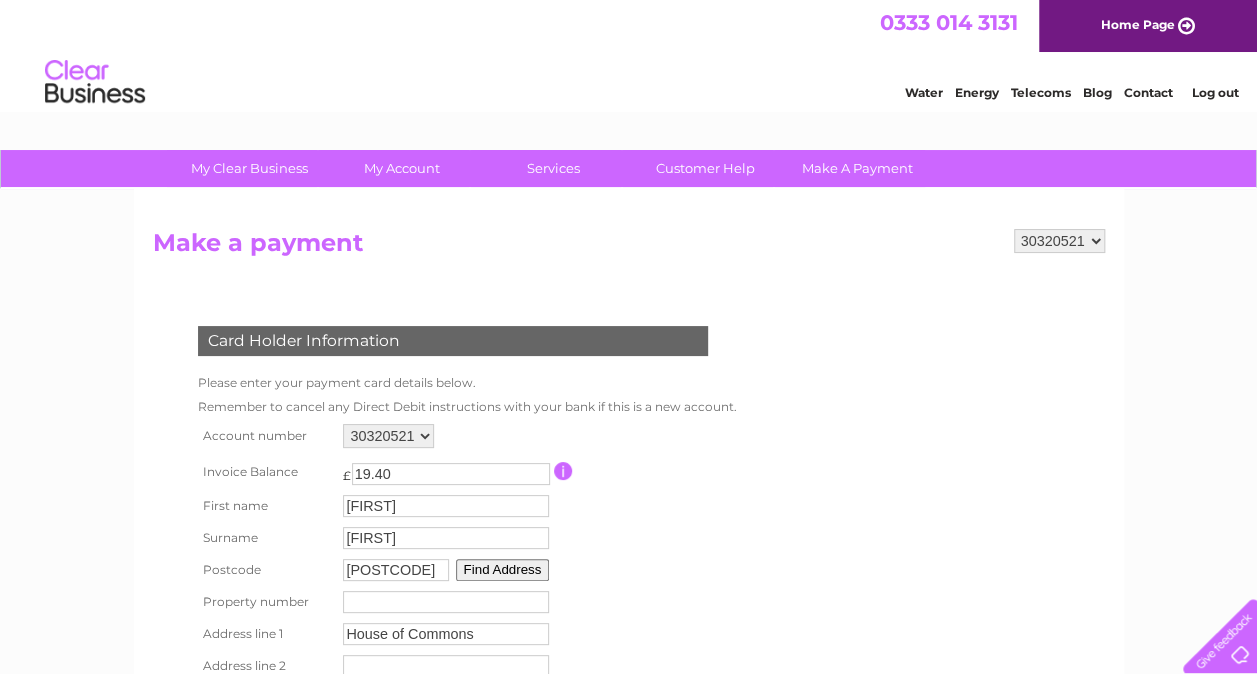click on "SE1 0AA" at bounding box center (396, 570) 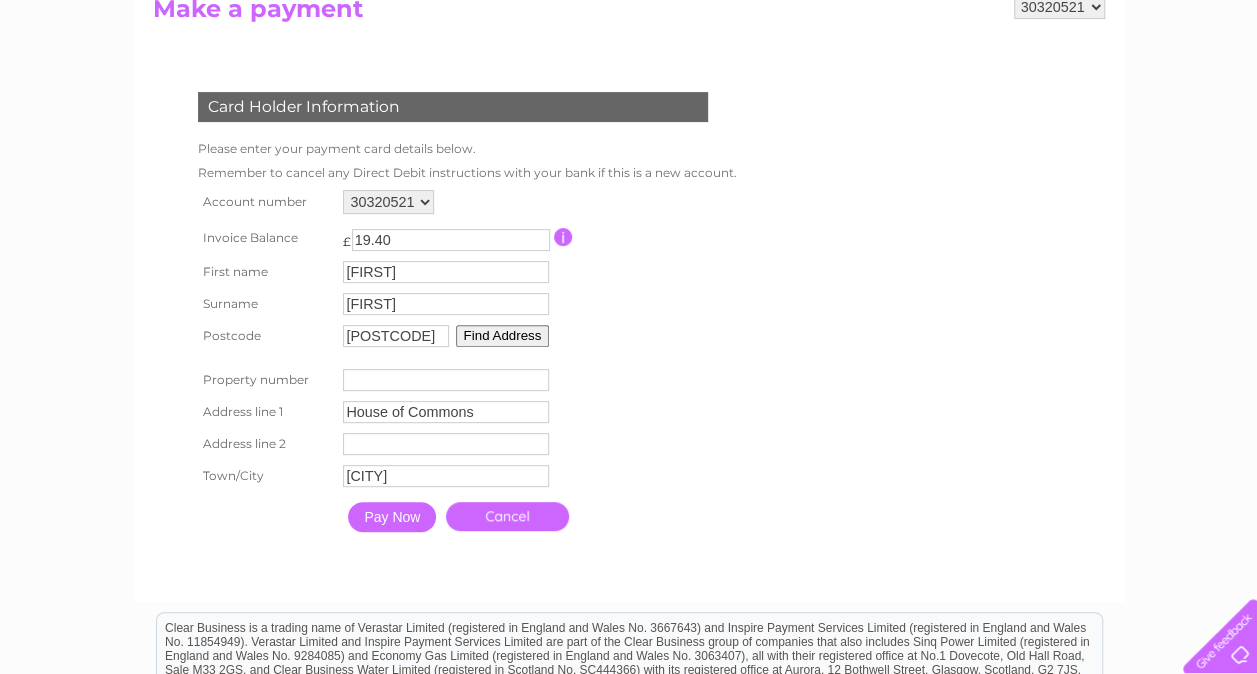 scroll, scrollTop: 236, scrollLeft: 0, axis: vertical 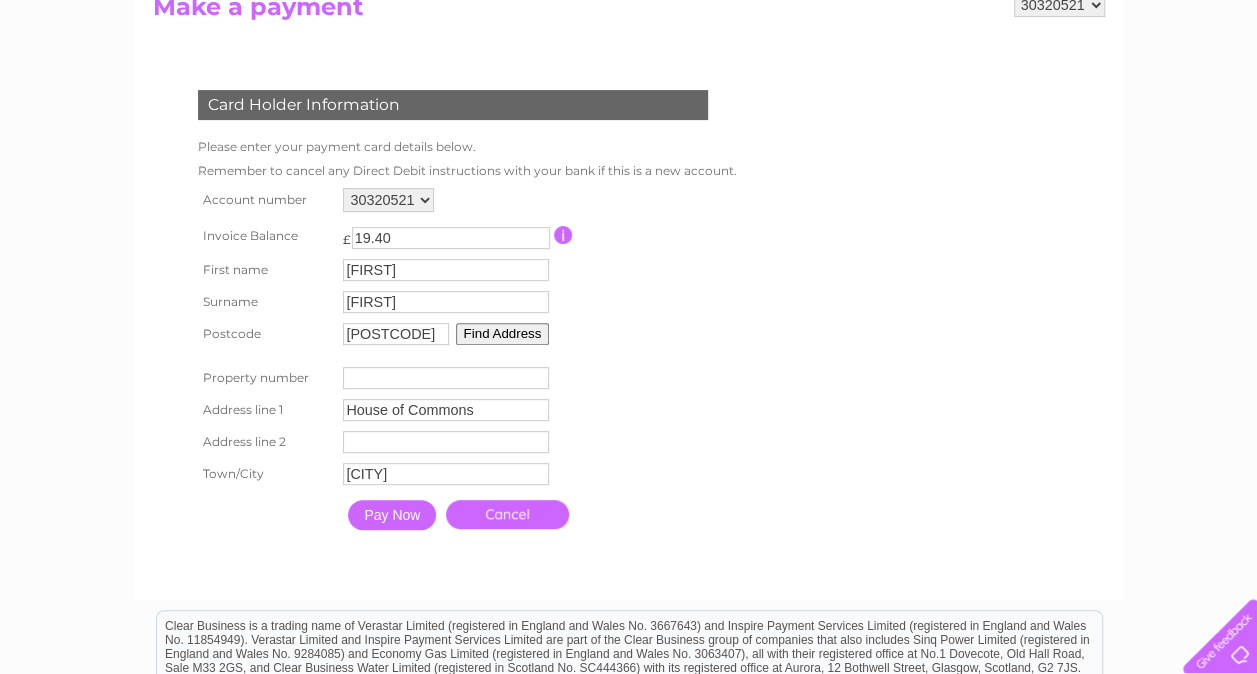 click on "Property Number" at bounding box center [446, 378] 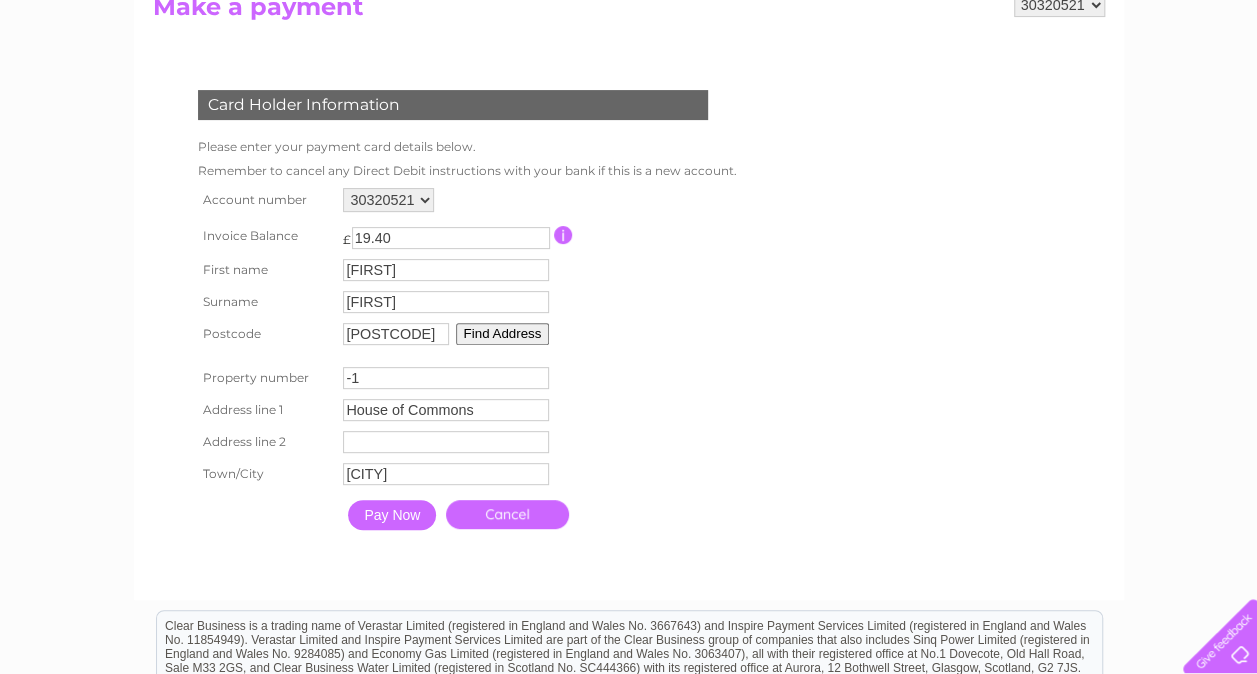 click on "-1" at bounding box center [446, 378] 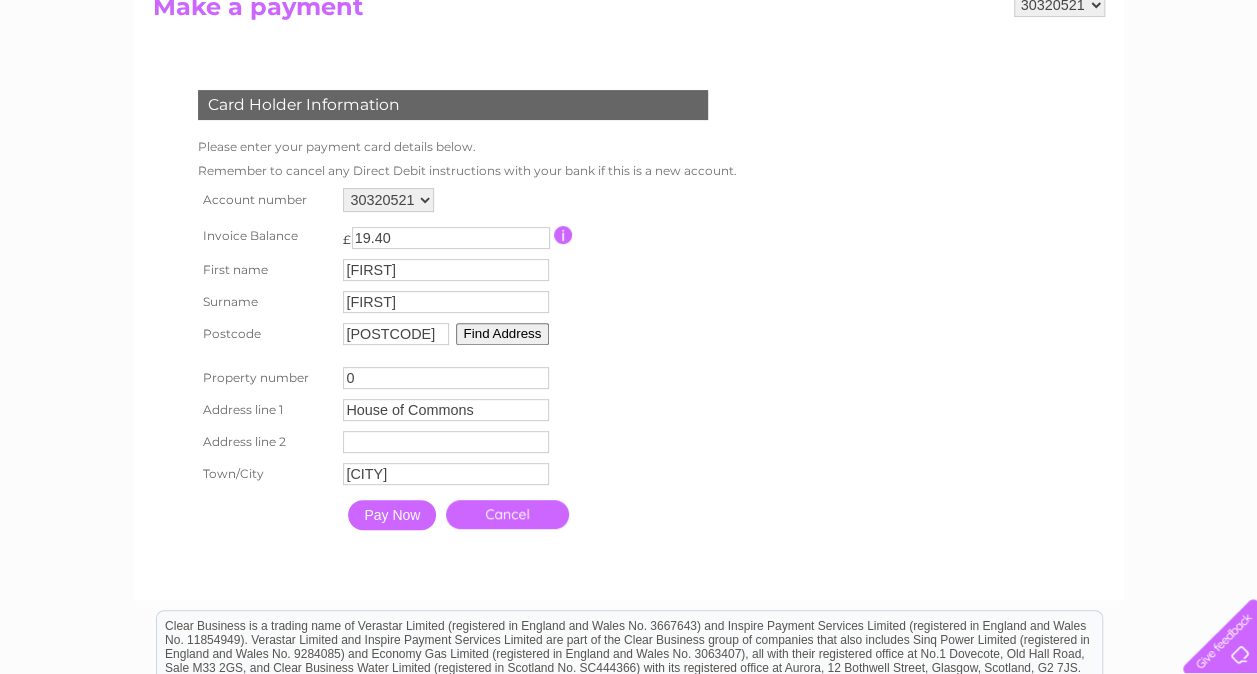 type on "0" 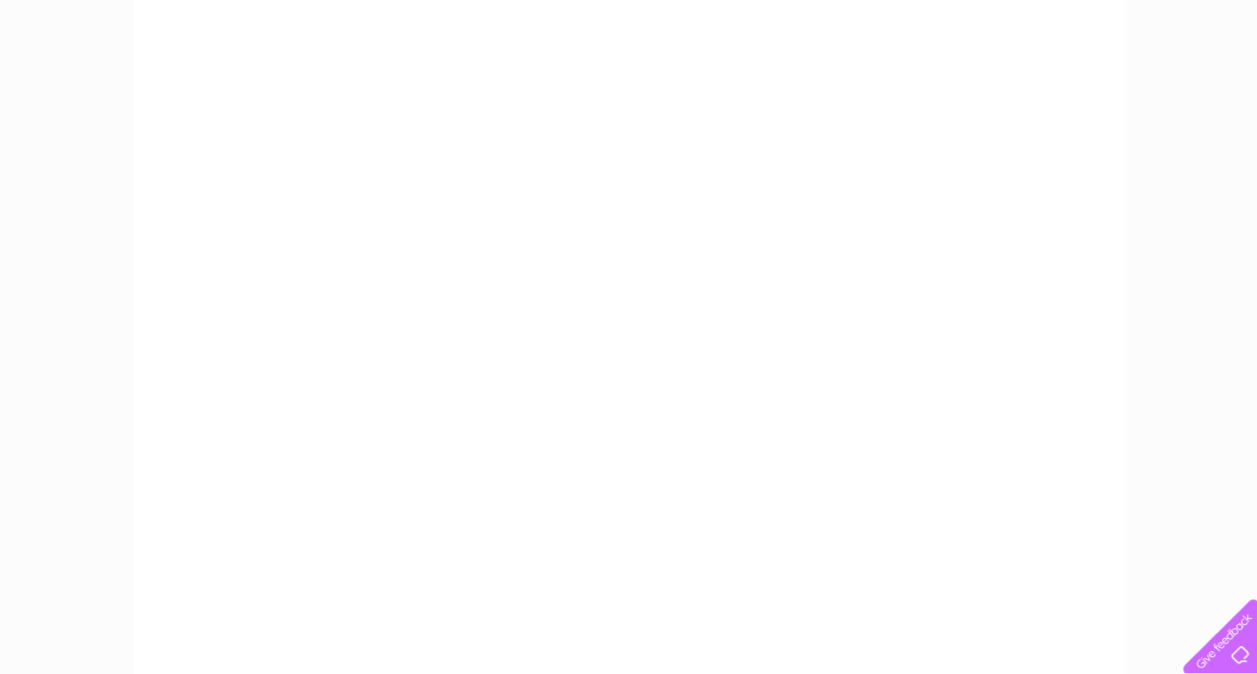 scroll, scrollTop: 503, scrollLeft: 0, axis: vertical 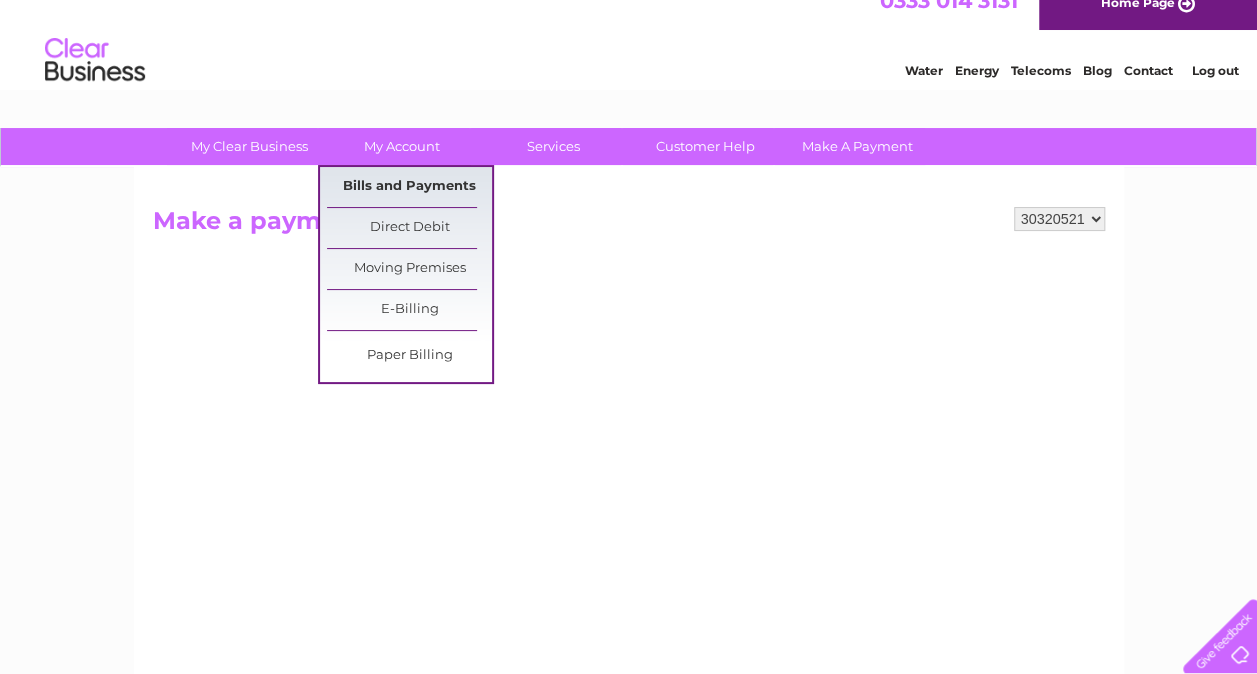 click on "Bills and Payments" at bounding box center (409, 187) 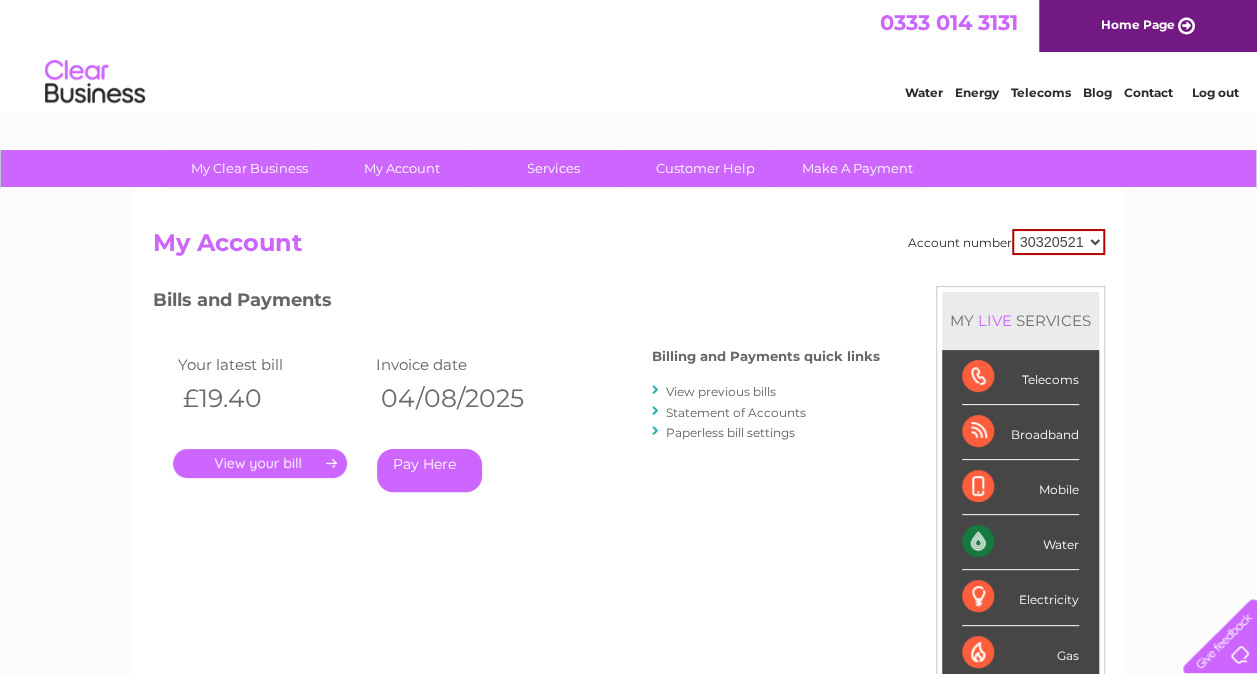 scroll, scrollTop: 0, scrollLeft: 0, axis: both 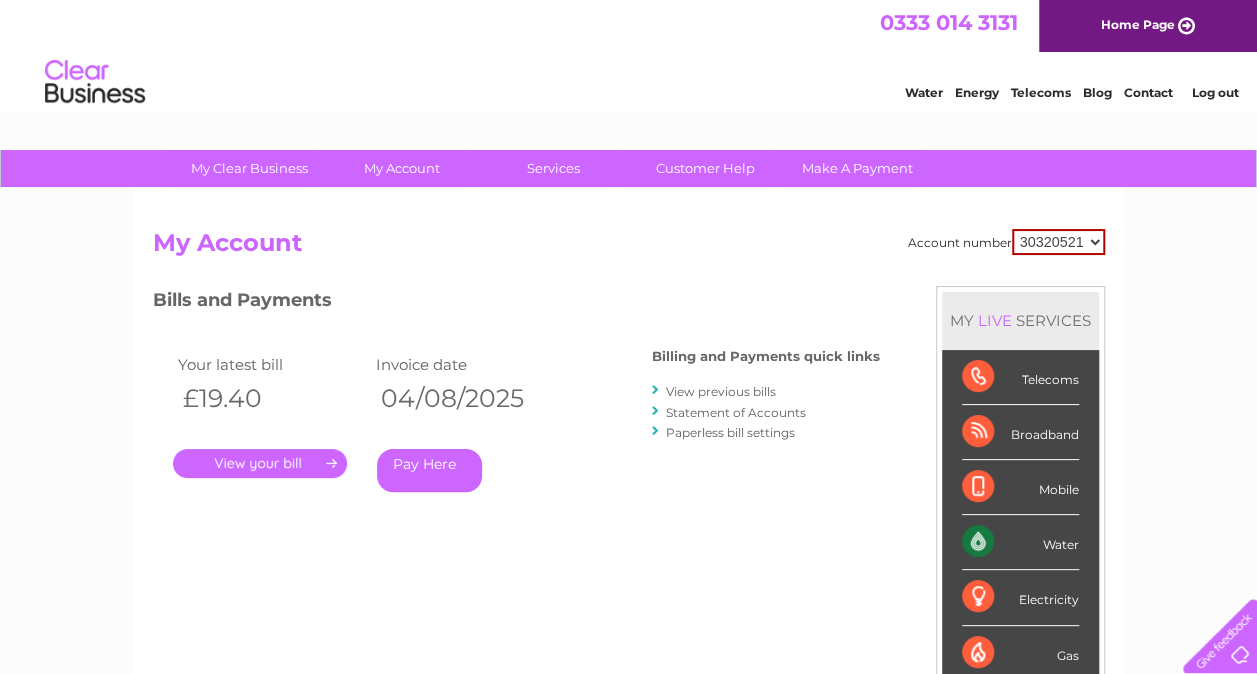click on "Pay Here" at bounding box center [429, 470] 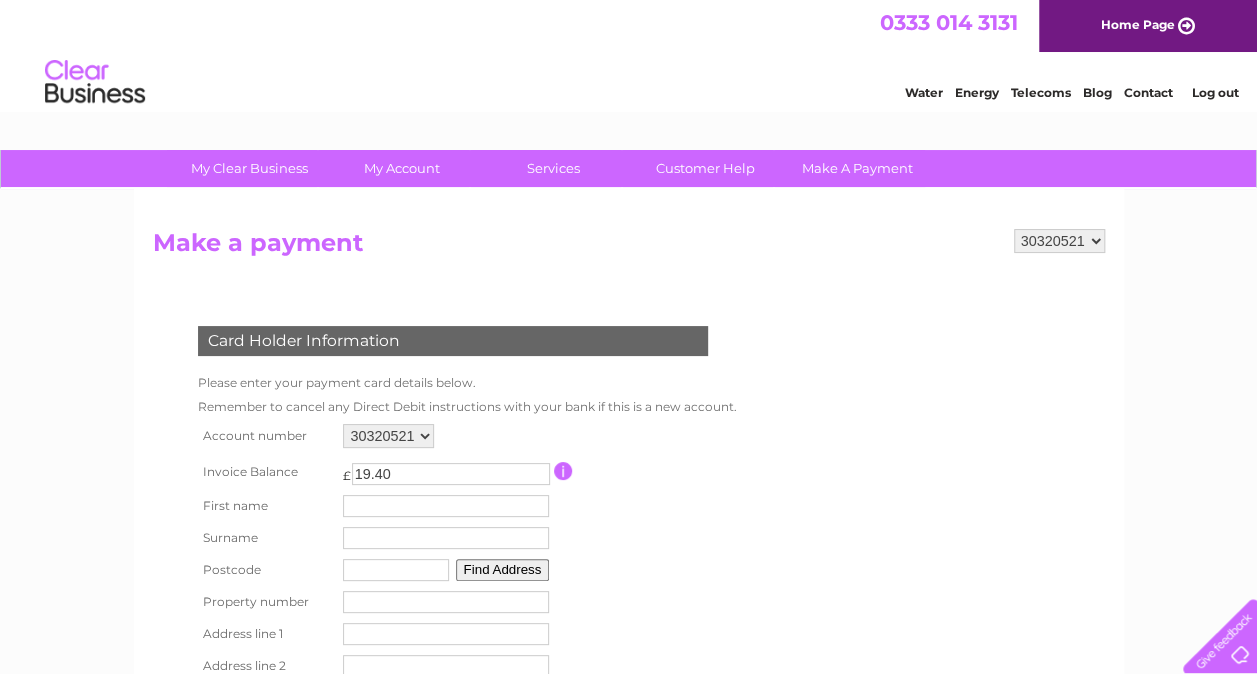 scroll, scrollTop: 0, scrollLeft: 0, axis: both 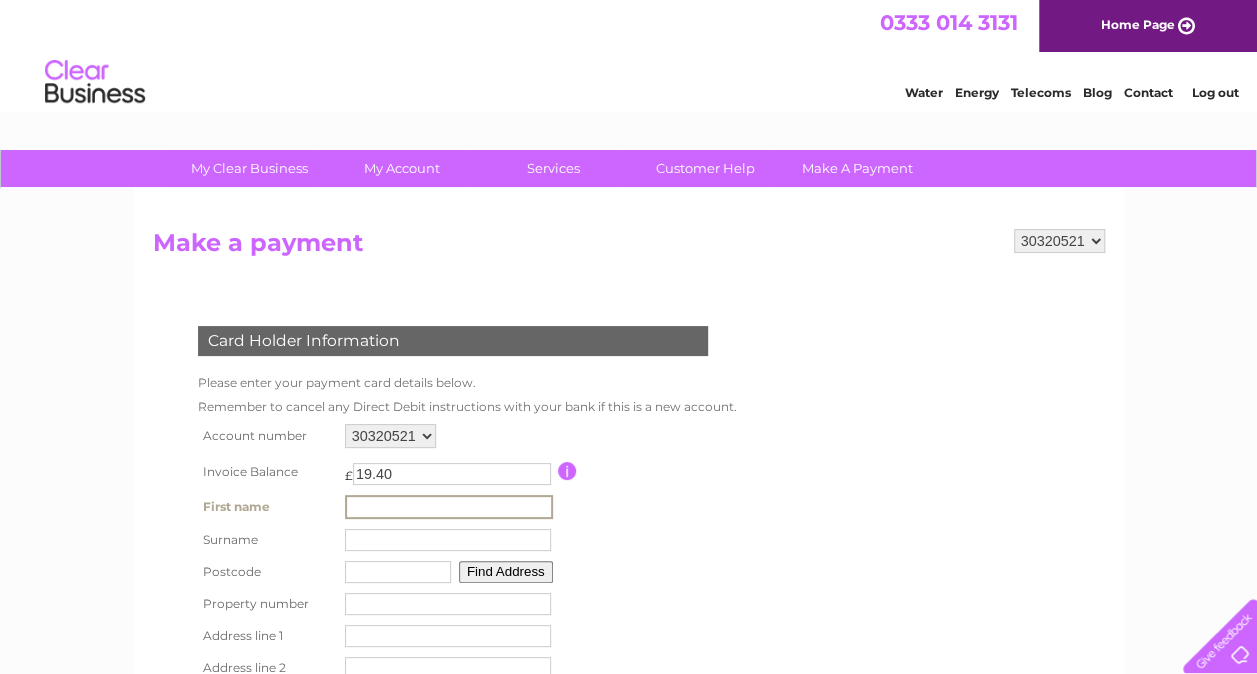 click at bounding box center (449, 507) 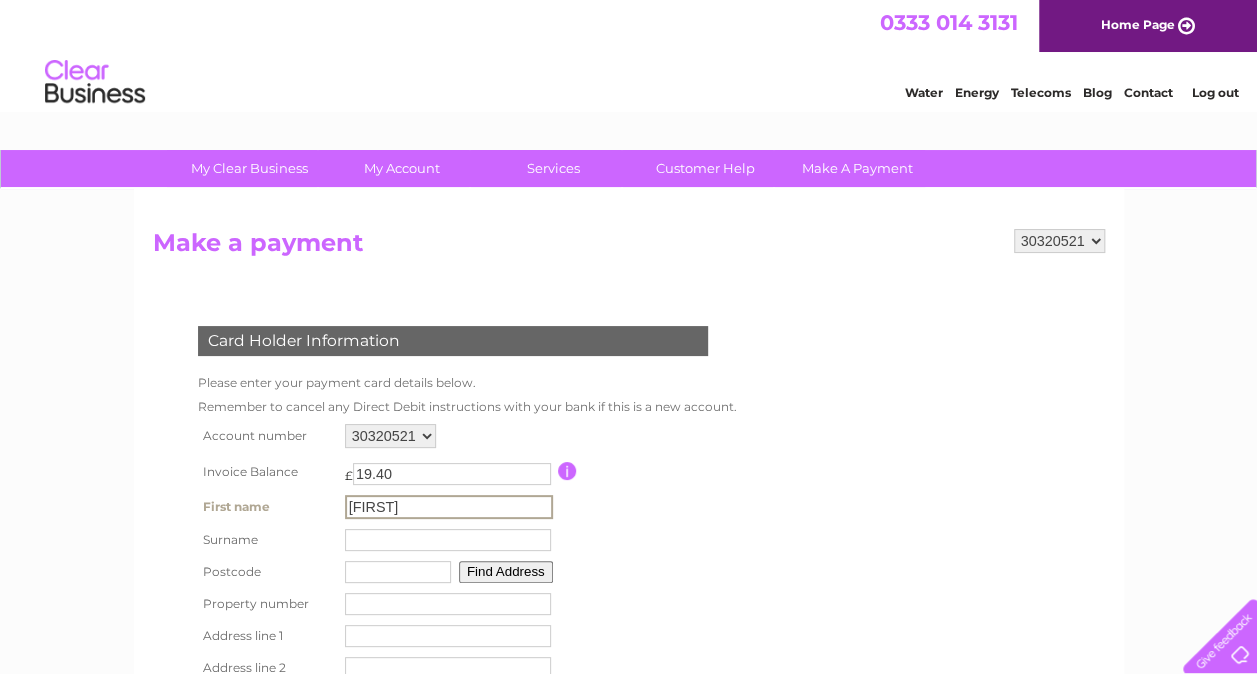 type on "George" 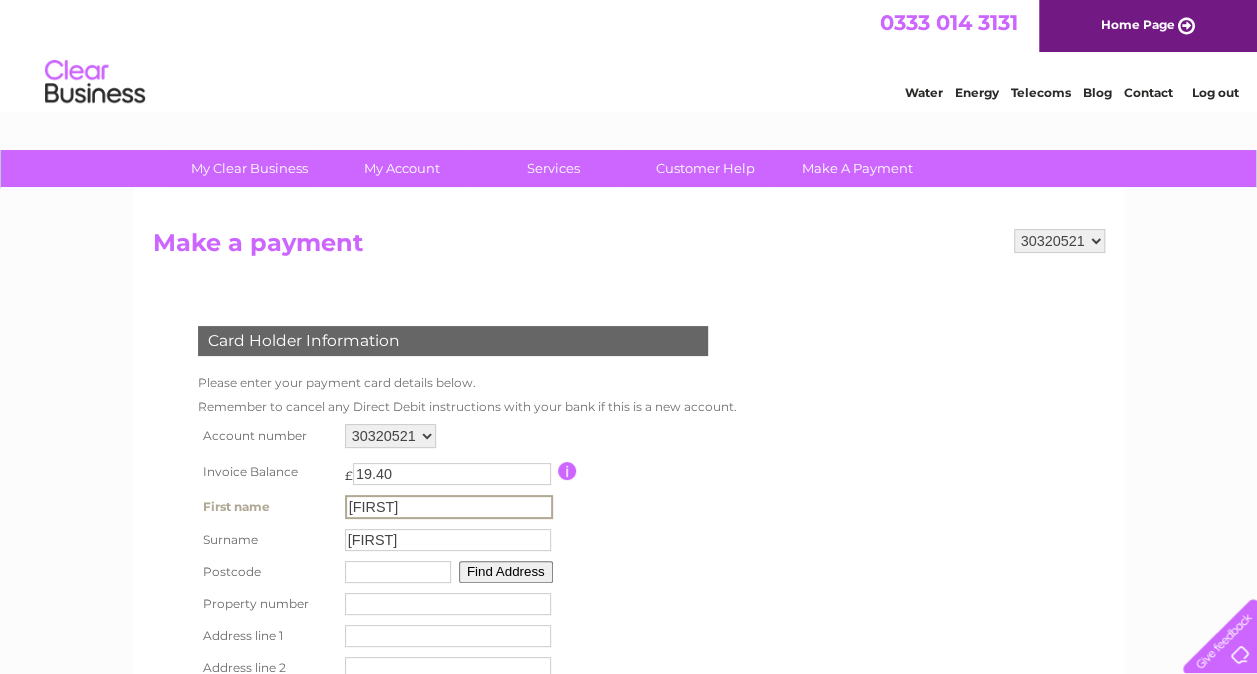 type on "SW1A 0AA" 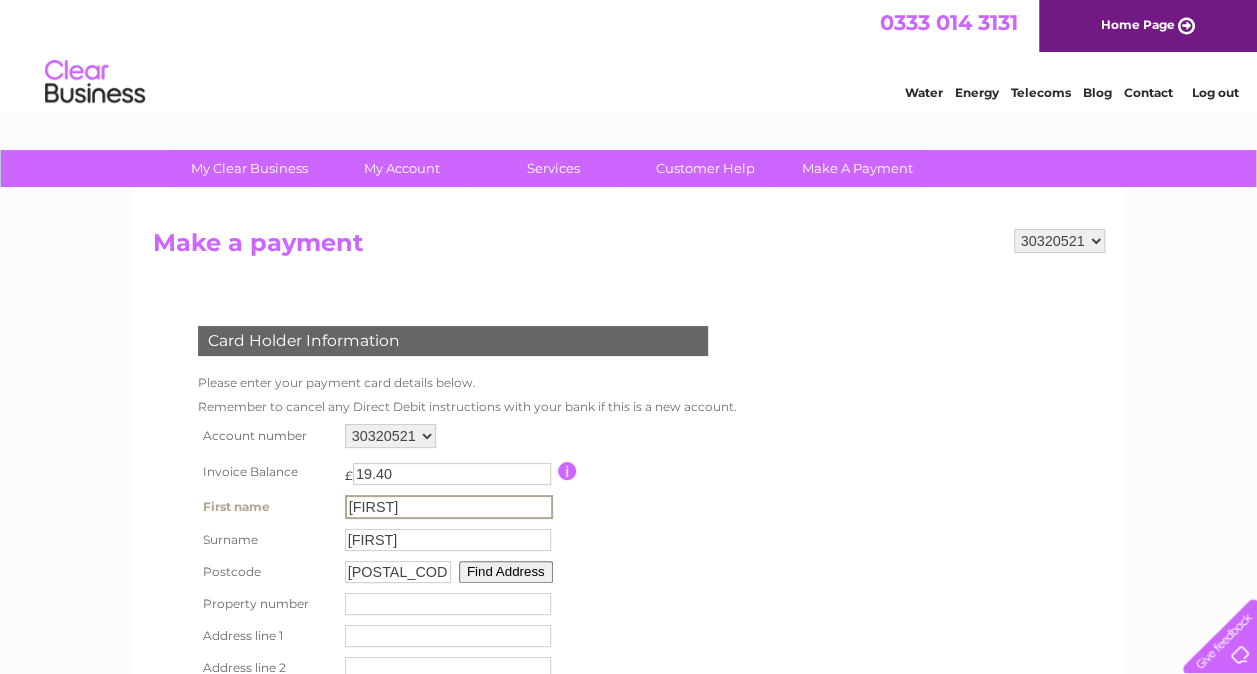 type on "House of Commons" 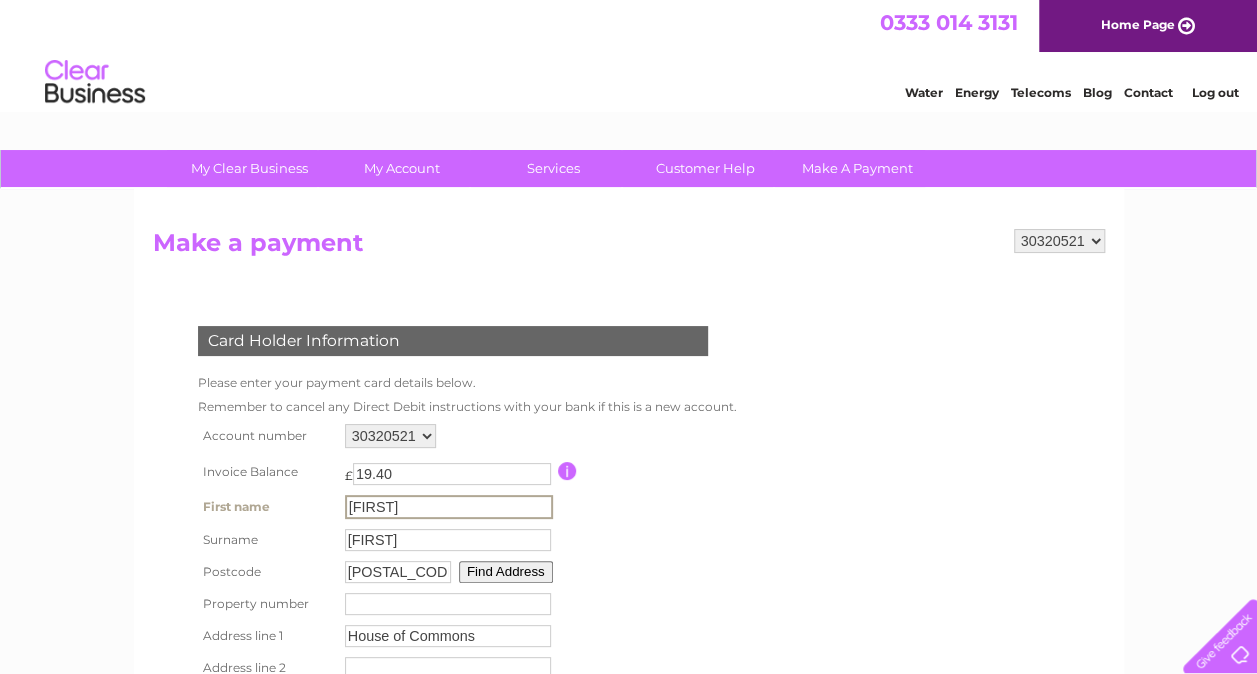 type on "Westminster" 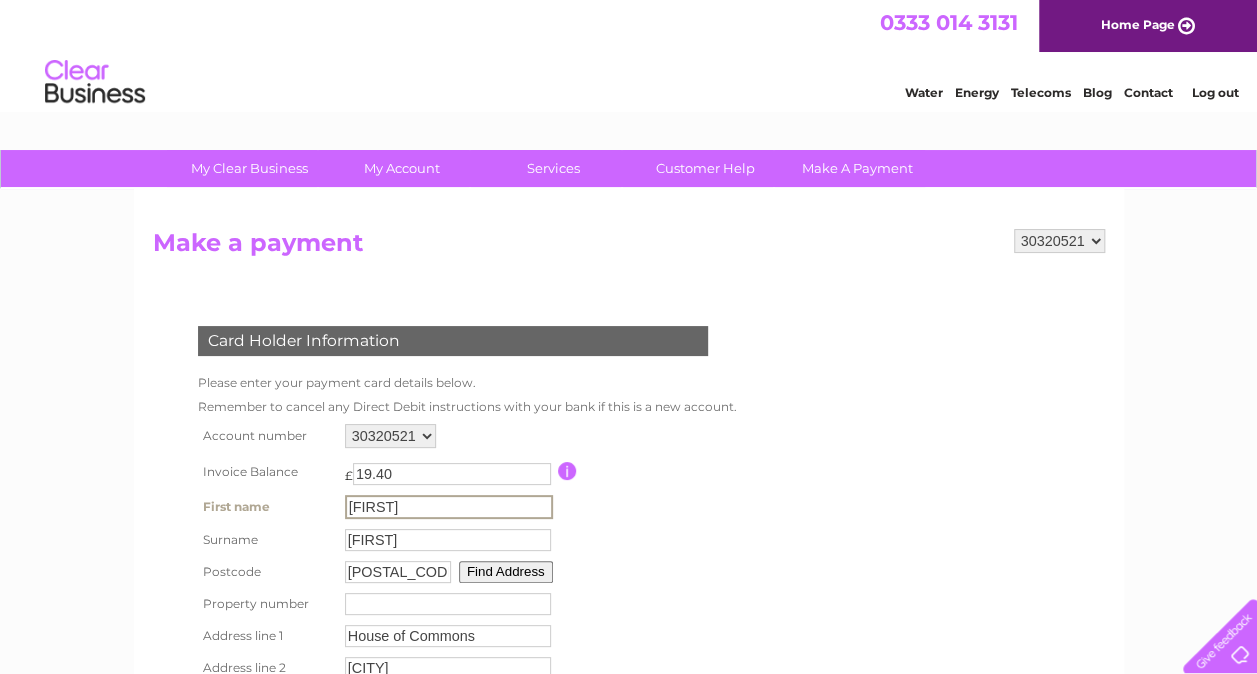 type on "London" 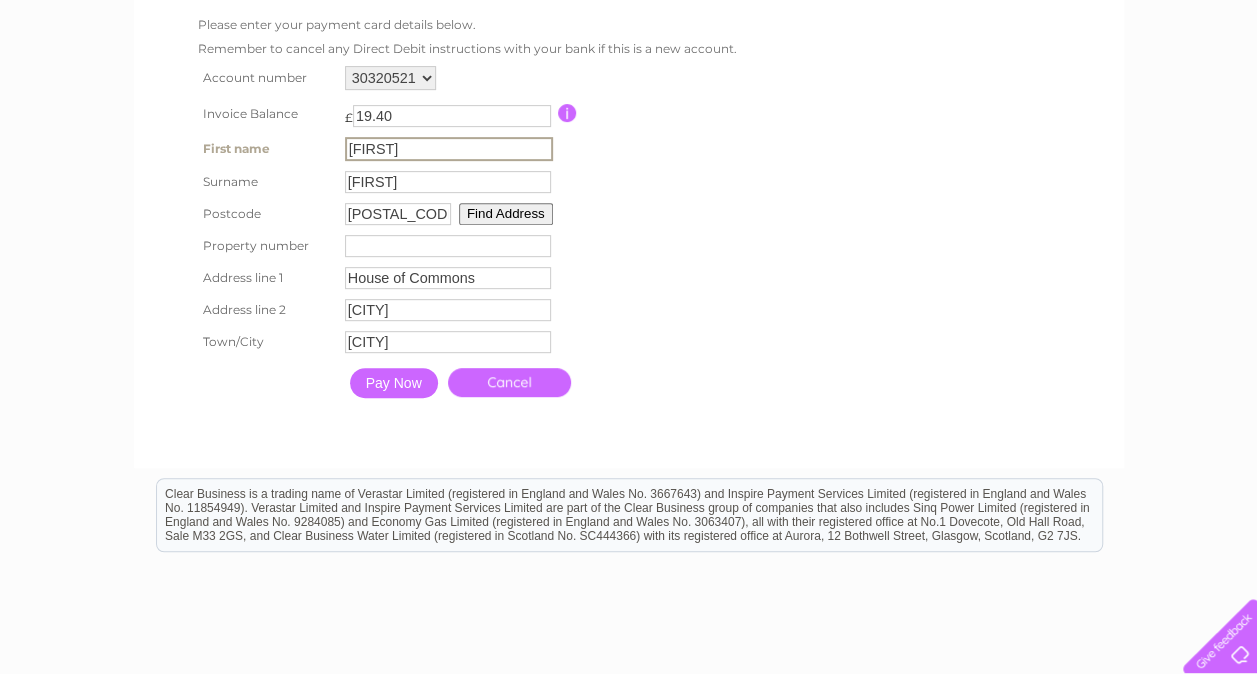 scroll, scrollTop: 371, scrollLeft: 0, axis: vertical 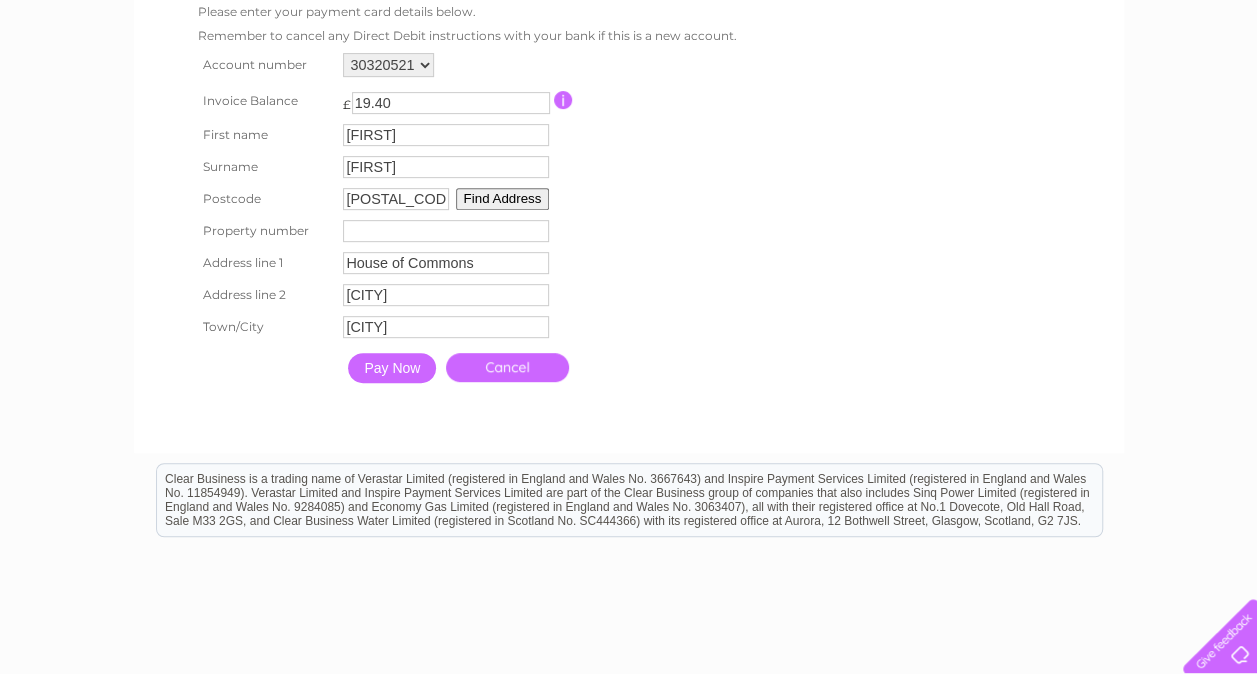click on "Pay Now" at bounding box center (392, 368) 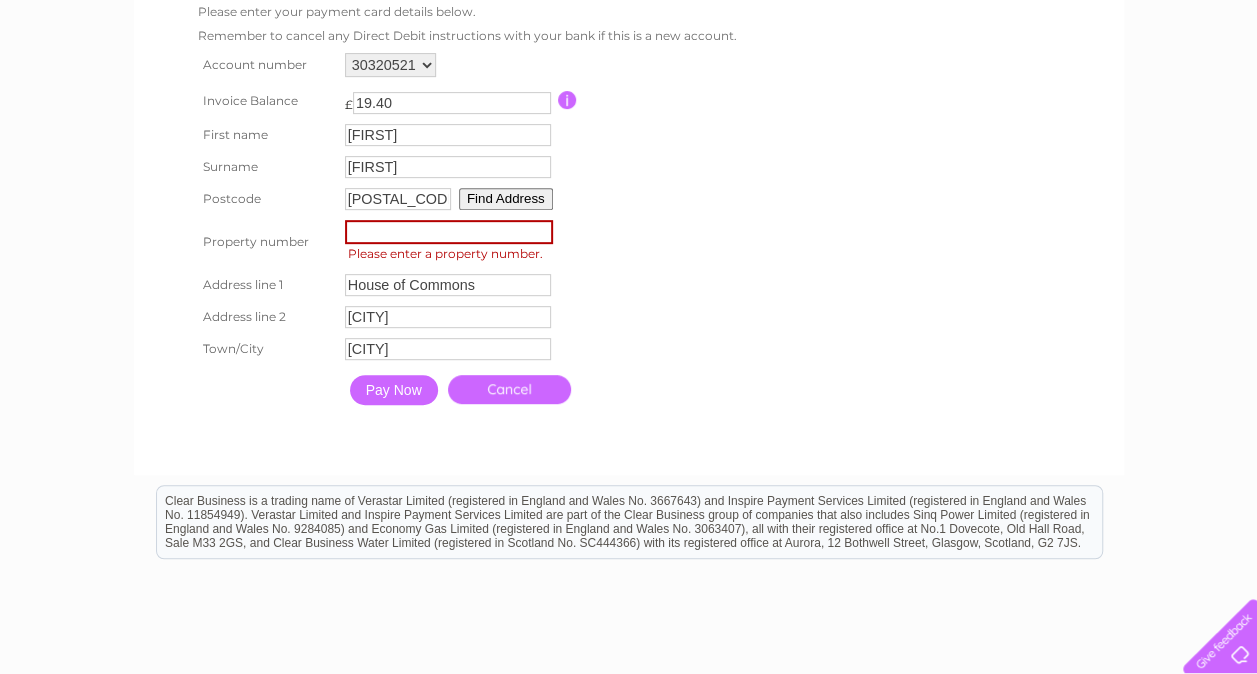 click at bounding box center [449, 232] 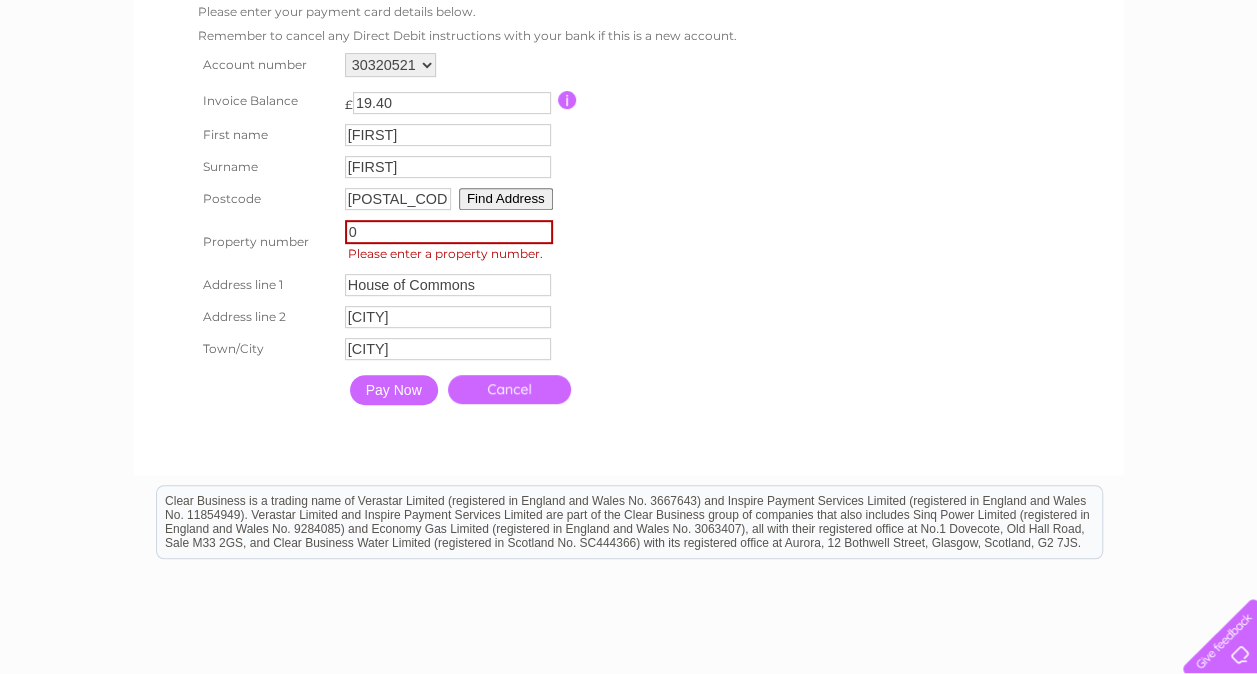 type on "0" 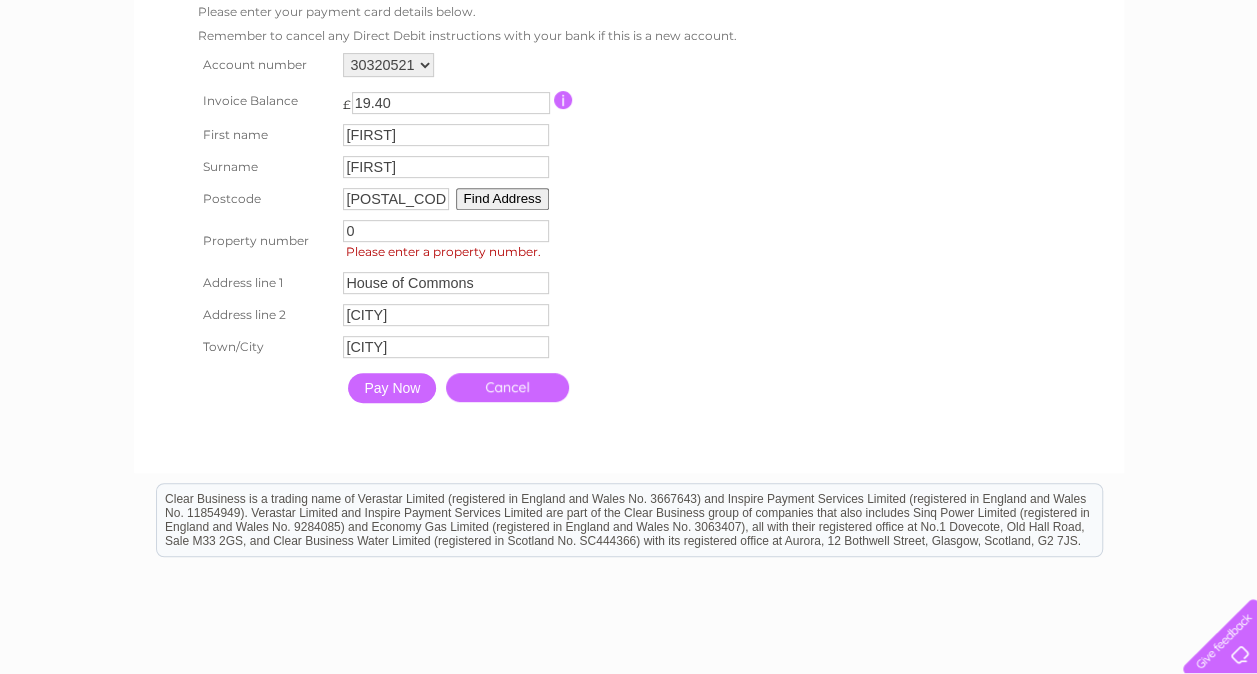 click on "Pay Now" at bounding box center [392, 388] 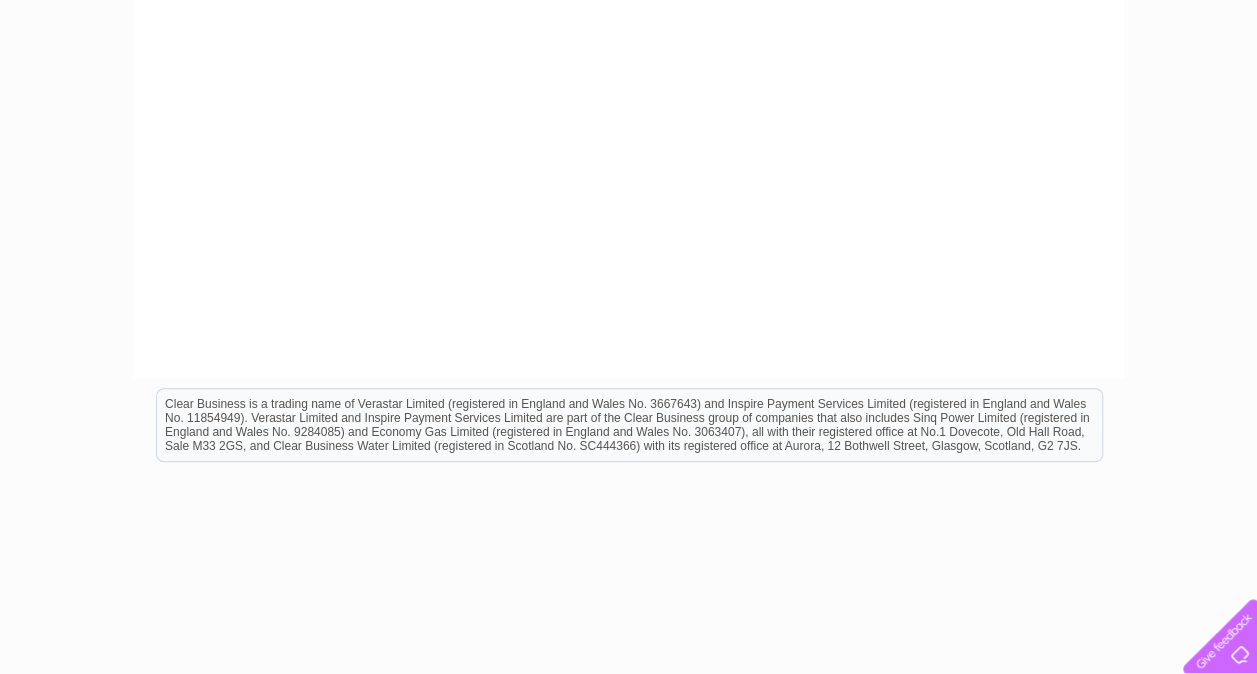 scroll, scrollTop: 0, scrollLeft: 0, axis: both 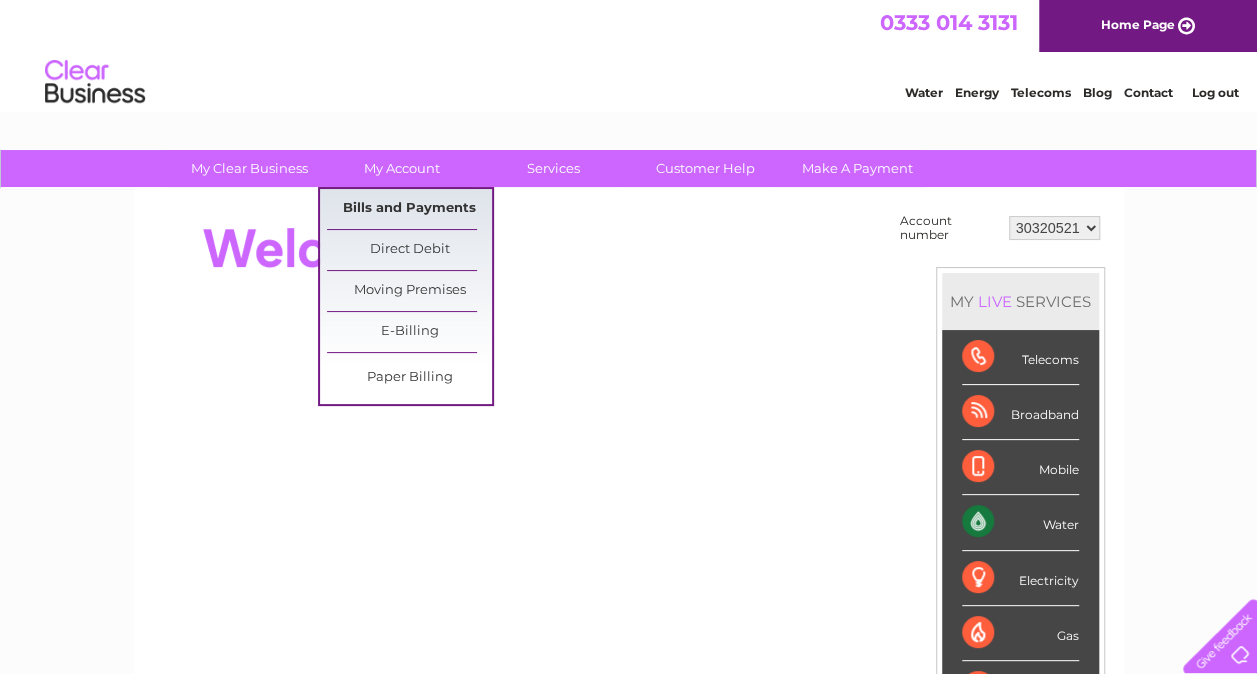 click on "Bills and Payments" at bounding box center (409, 209) 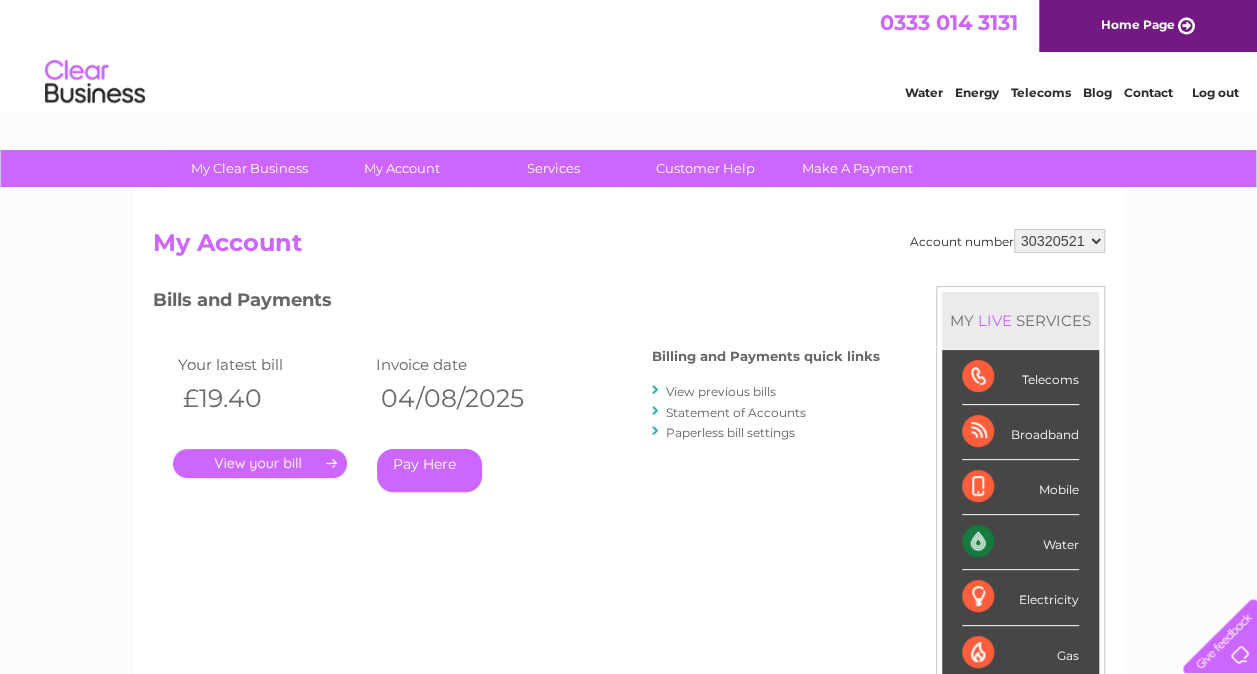 scroll, scrollTop: 0, scrollLeft: 0, axis: both 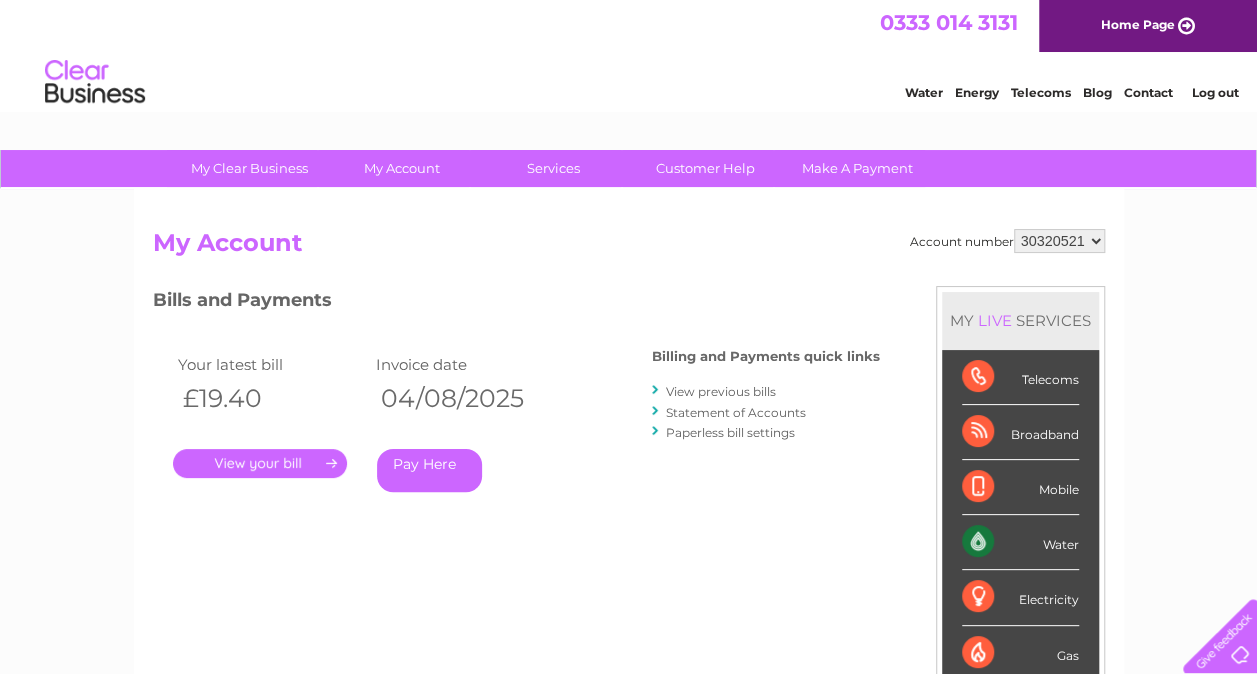 click on "Statement of Accounts" at bounding box center [736, 412] 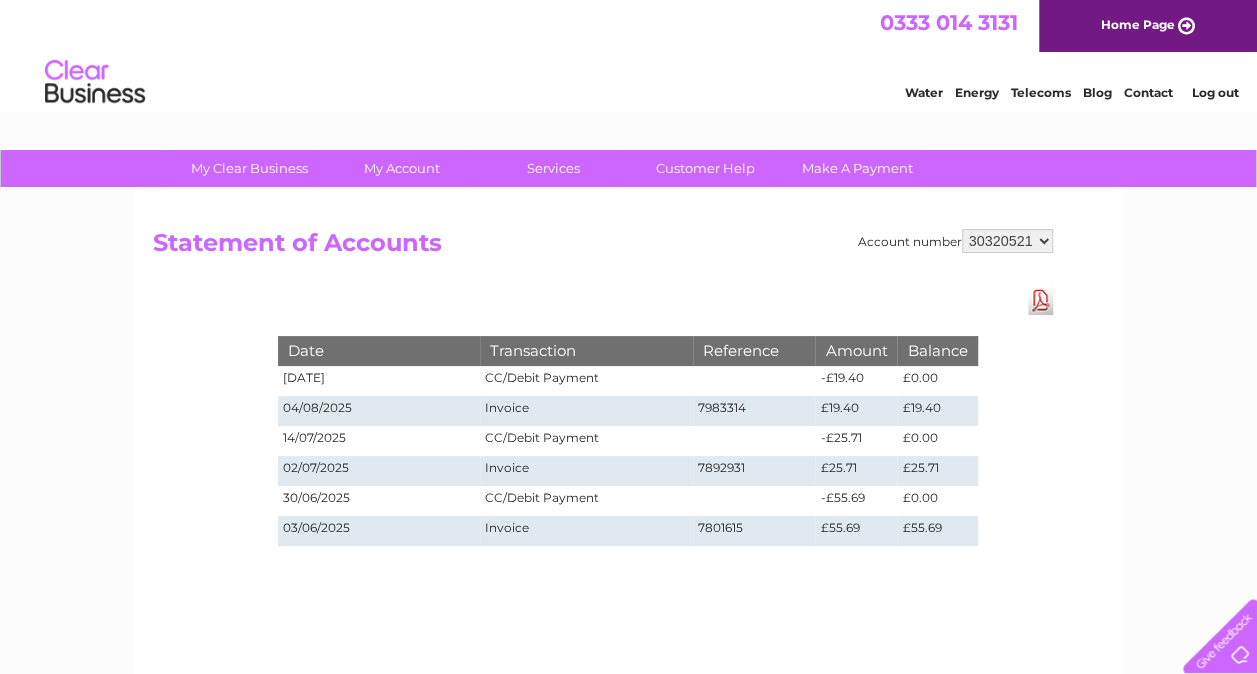 scroll, scrollTop: 0, scrollLeft: 0, axis: both 